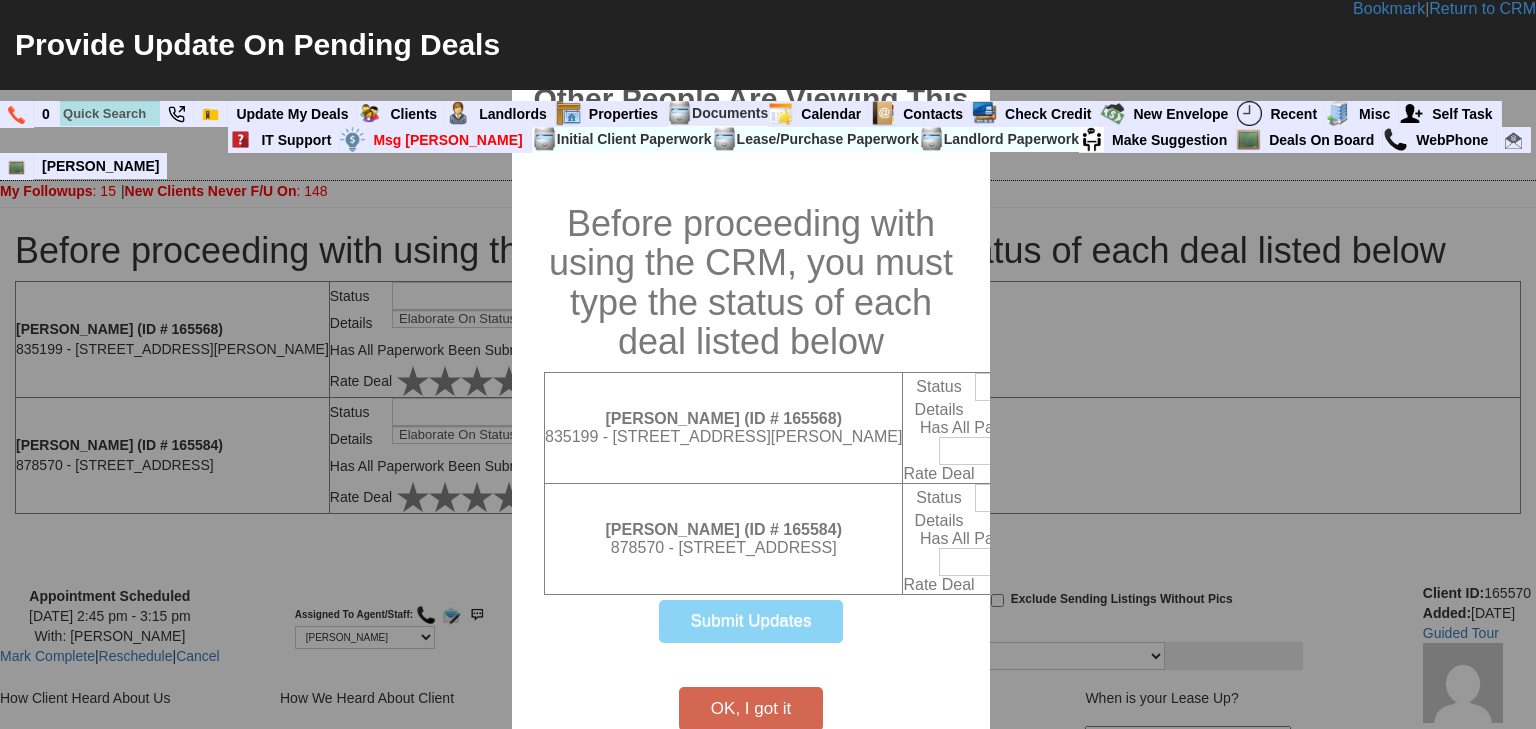 scroll, scrollTop: 0, scrollLeft: 0, axis: both 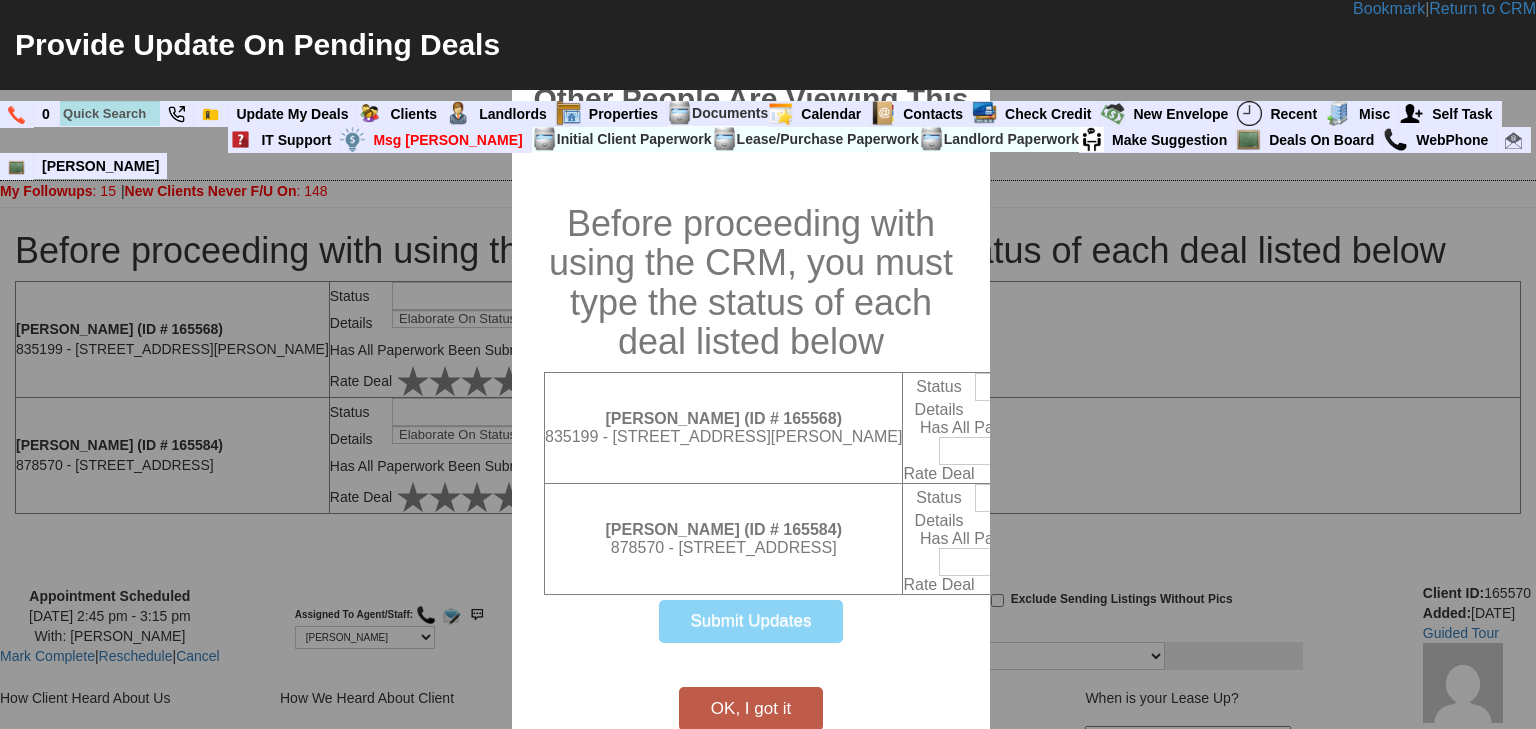 click on "OK, I got it" at bounding box center (751, 709) 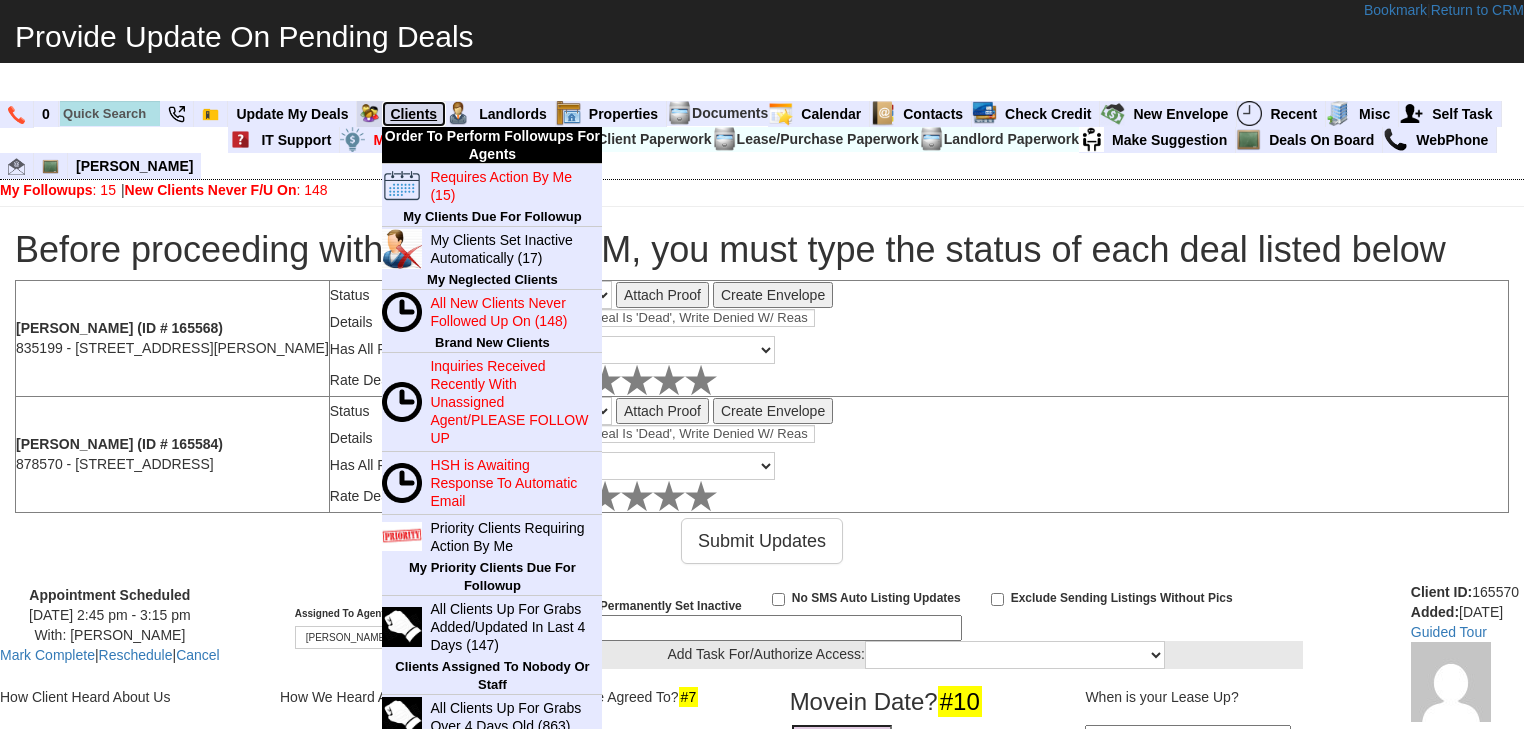 click on "Clients" at bounding box center (414, 114) 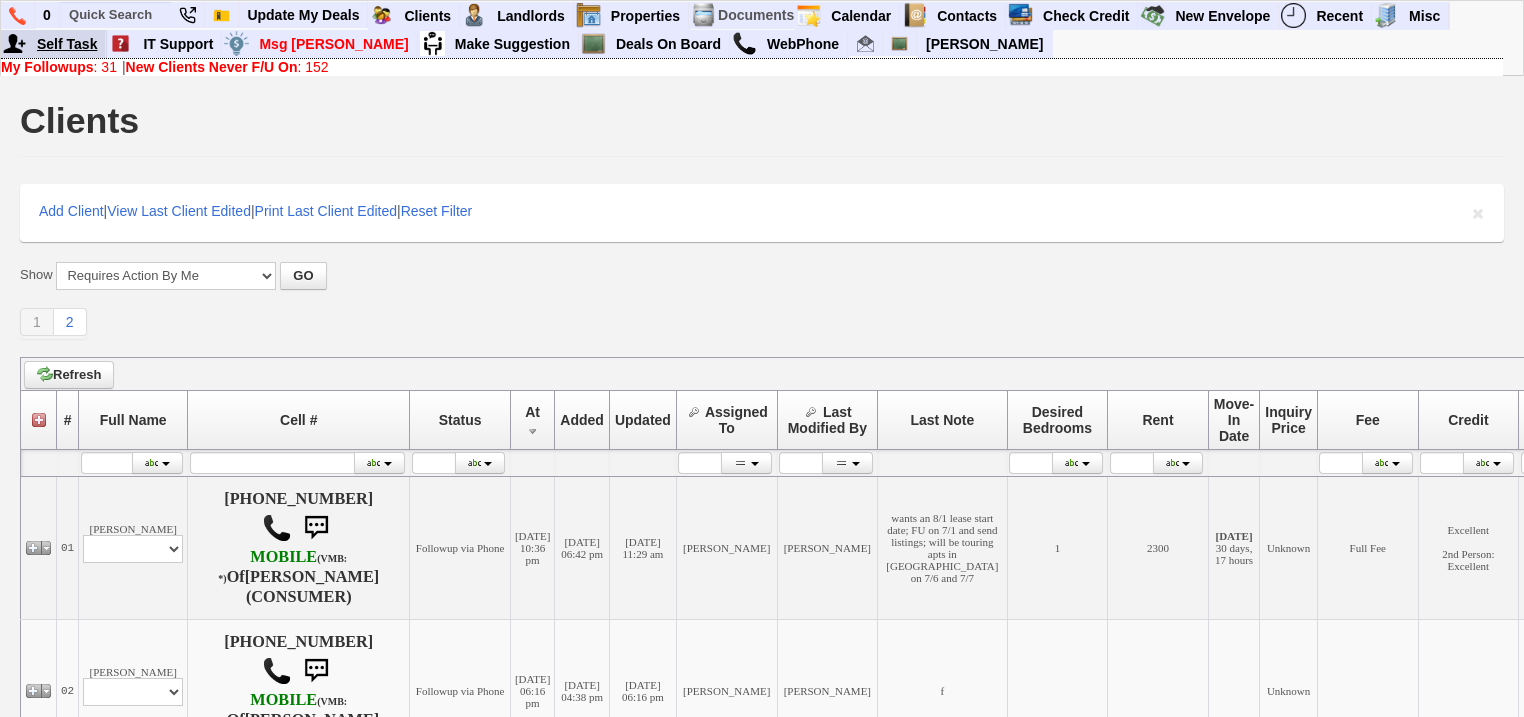 scroll, scrollTop: 0, scrollLeft: 0, axis: both 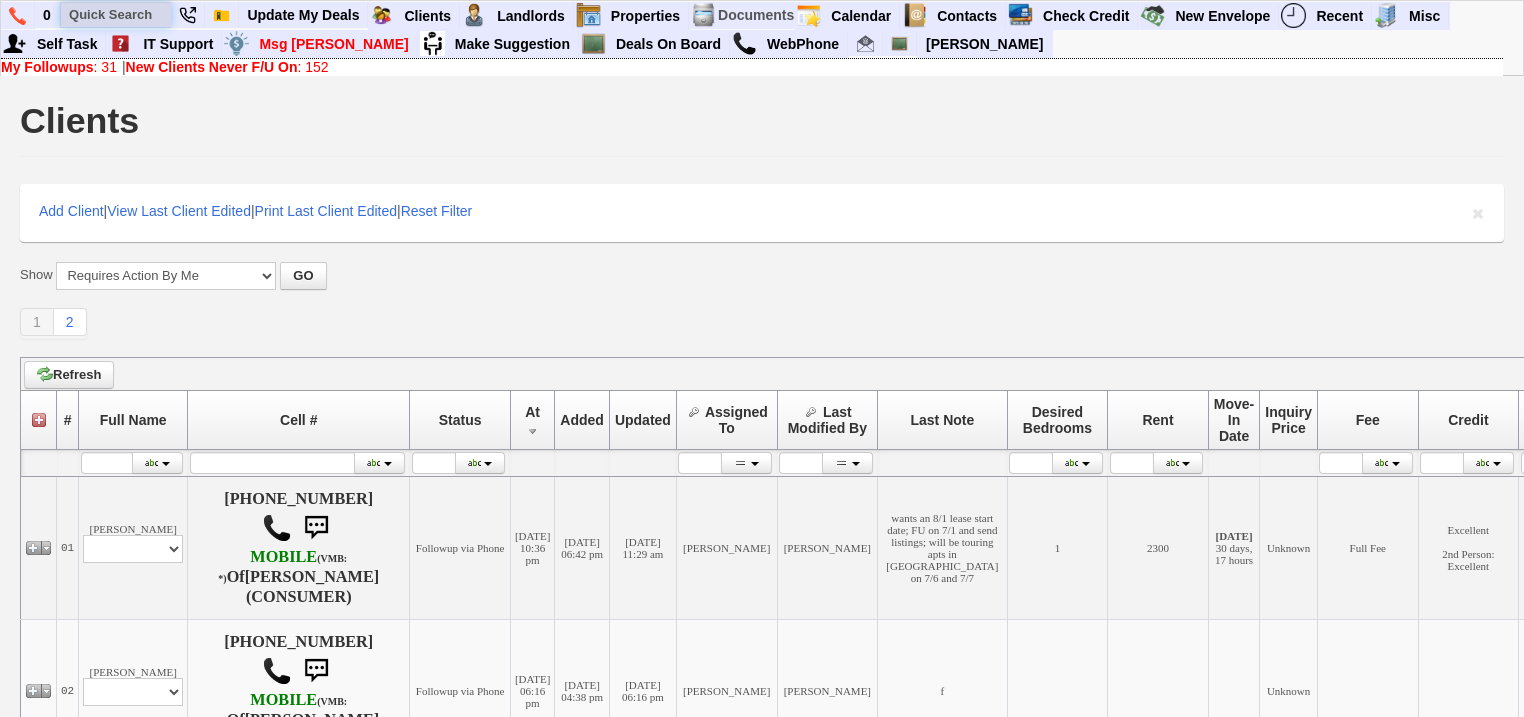 click at bounding box center (116, 14) 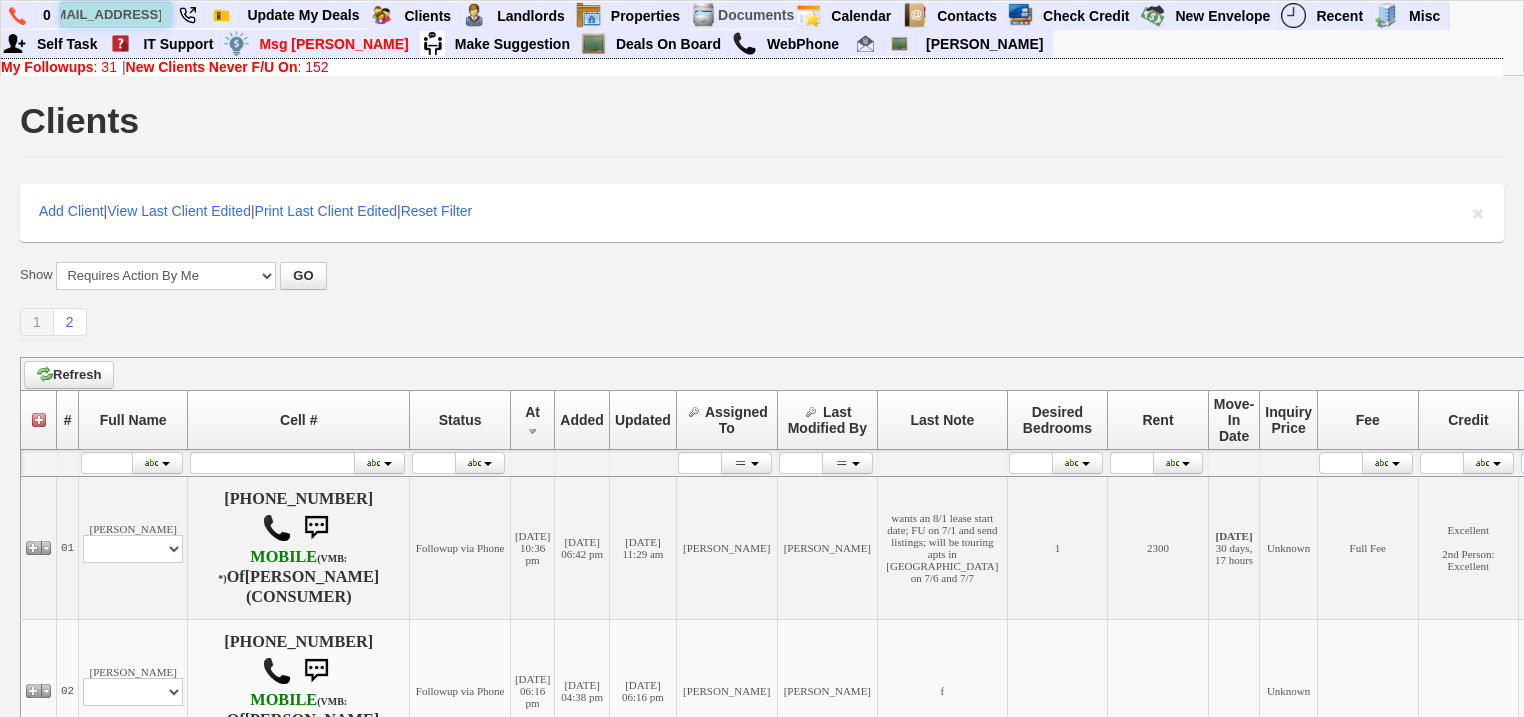 scroll, scrollTop: 0, scrollLeft: 30, axis: horizontal 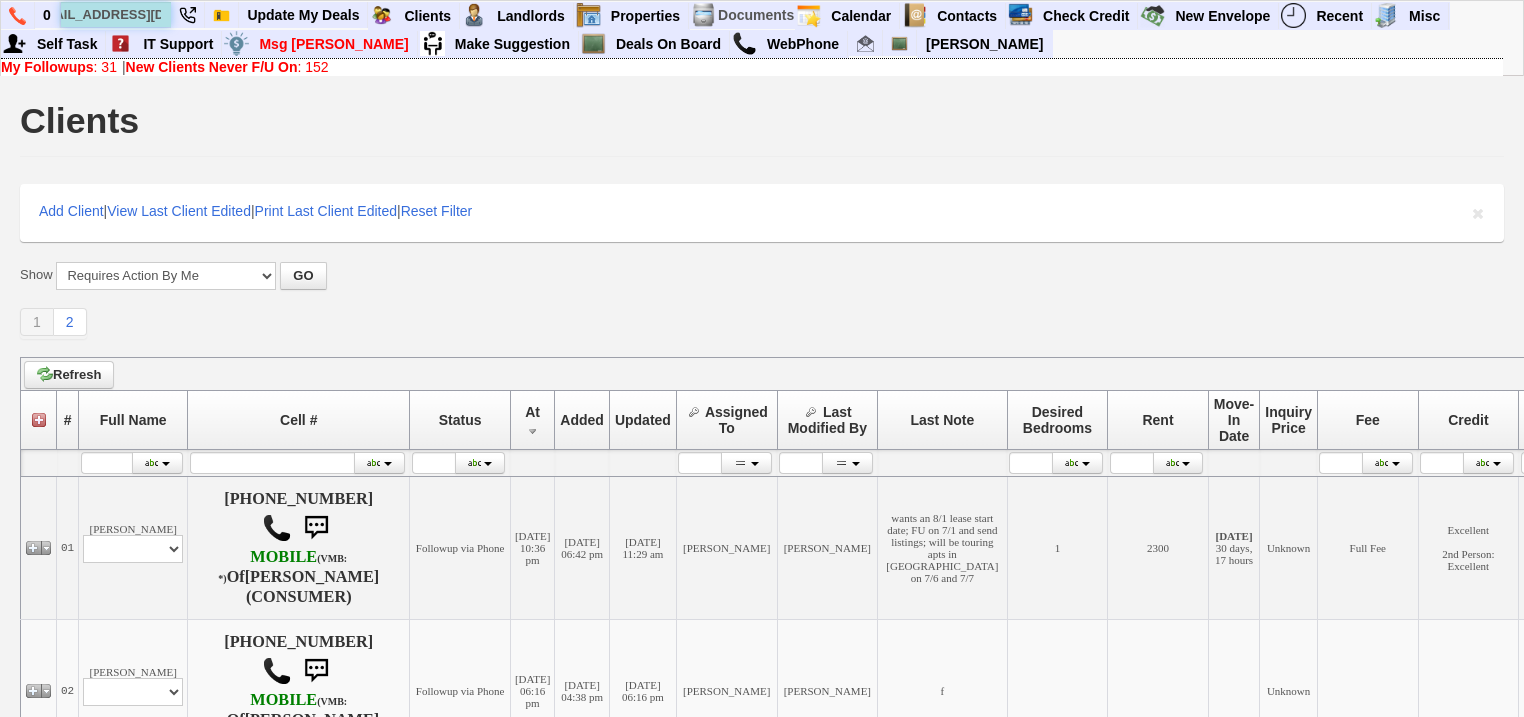 click on "gecated@yahoo.com" at bounding box center [116, 14] 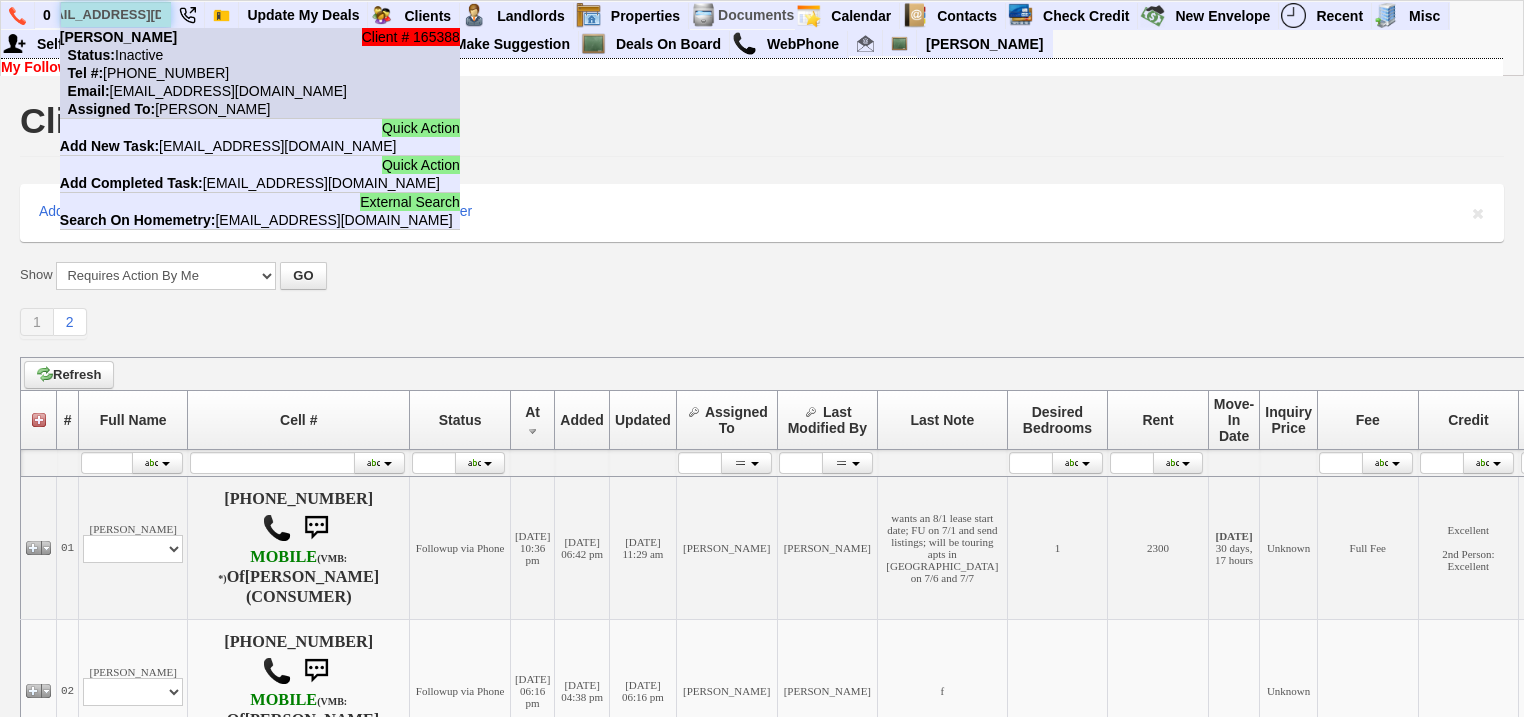 type on "gecated@yahoo.com" 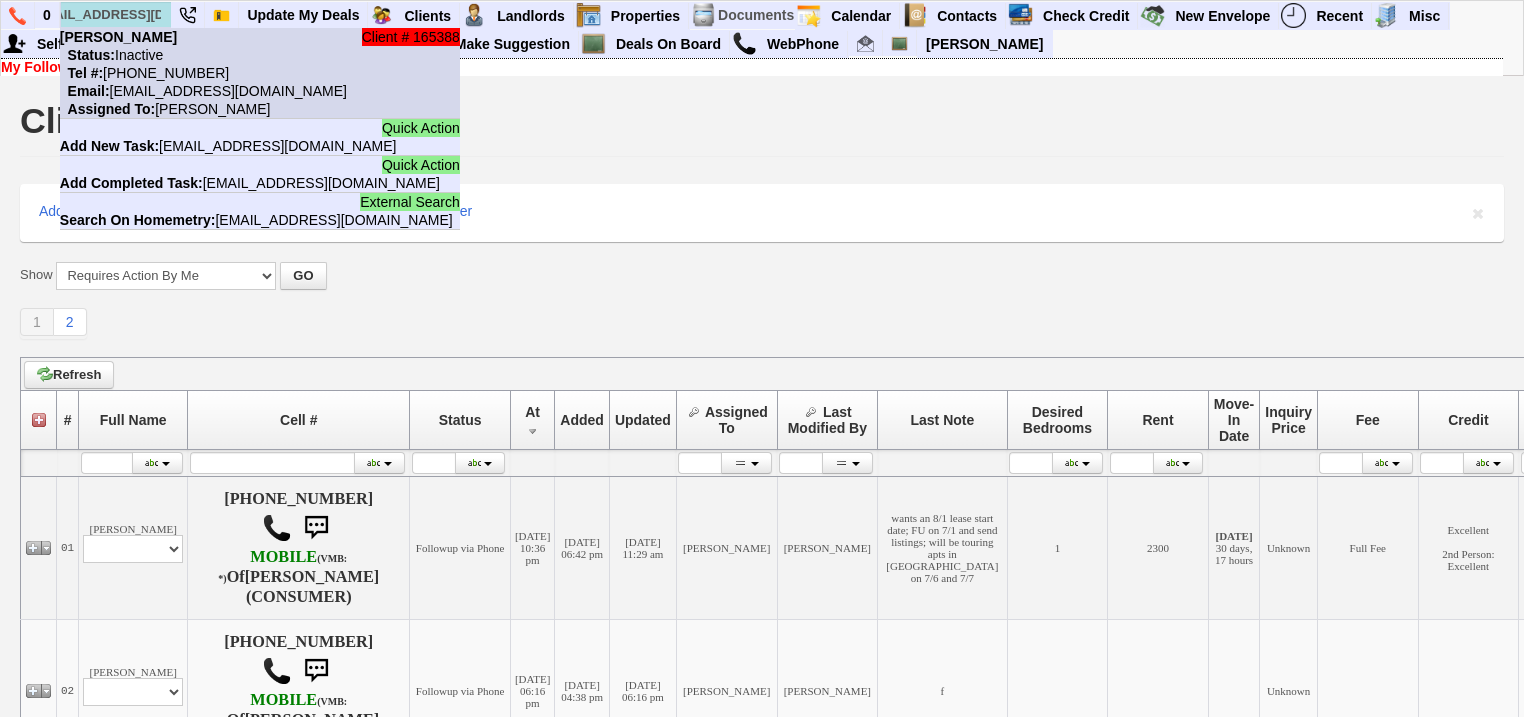 scroll, scrollTop: 0, scrollLeft: 0, axis: both 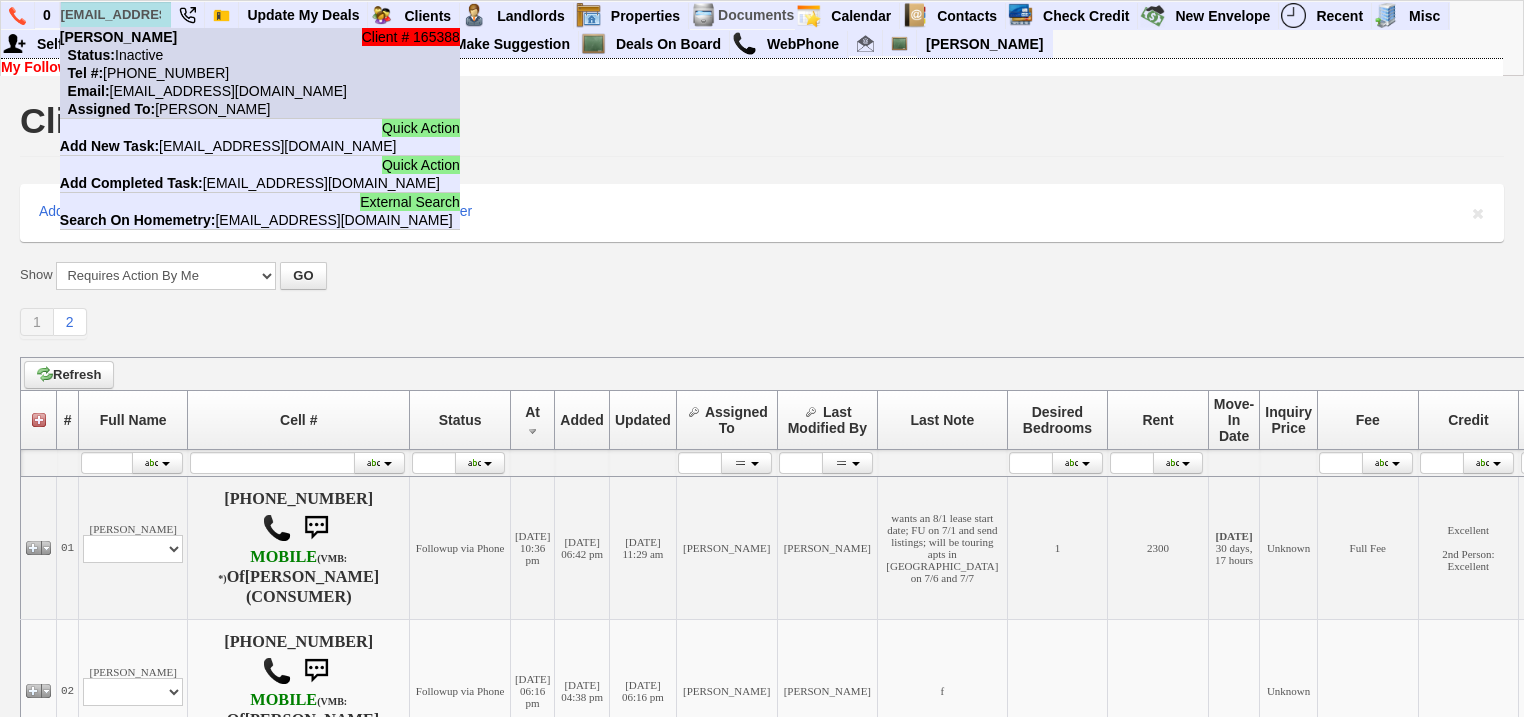 click on "Status:  Inactive" at bounding box center [111, 55] 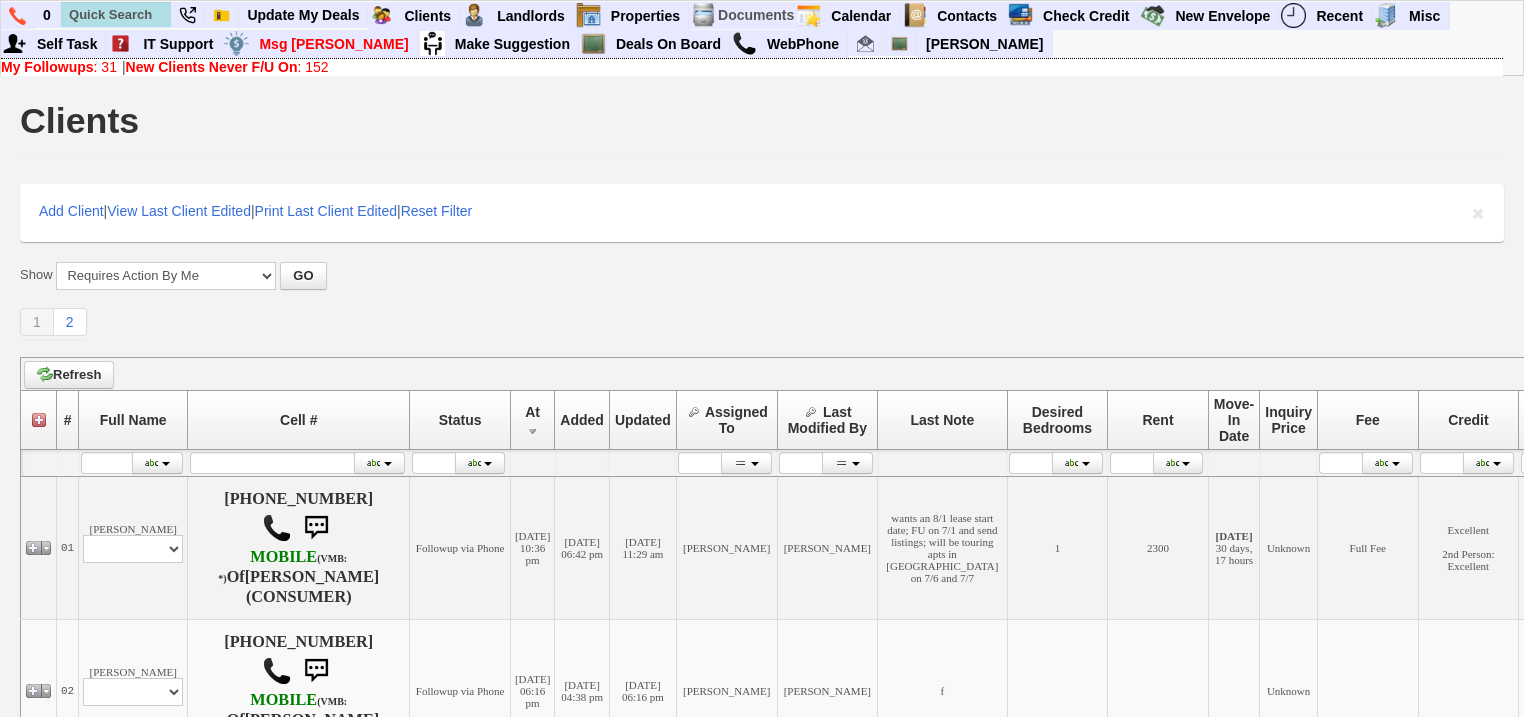 click on "My Followups : 31" at bounding box center (59, 67) 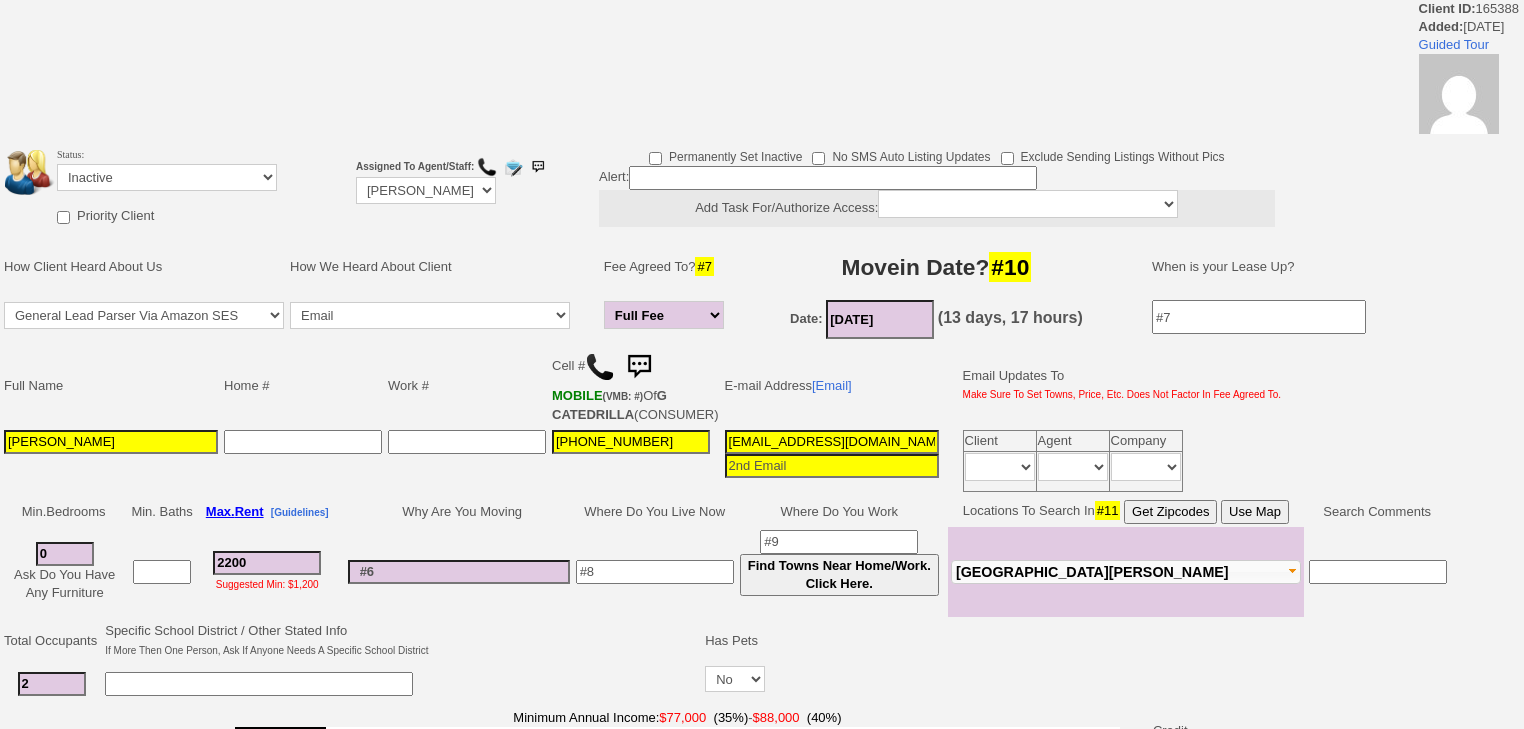 scroll, scrollTop: 0, scrollLeft: 0, axis: both 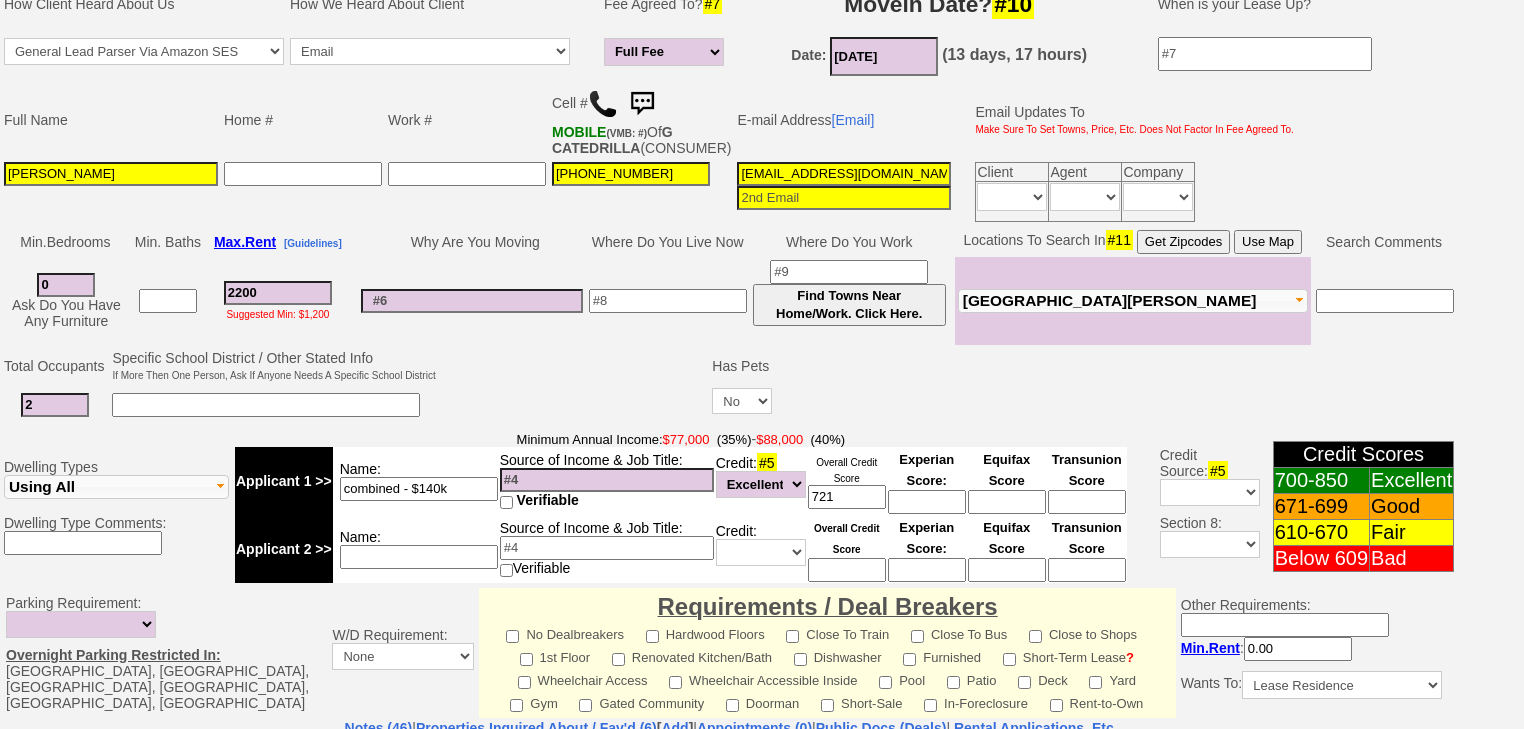 drag, startPoint x: 192, startPoint y: 166, endPoint x: 38, endPoint y: 168, distance: 154.01299 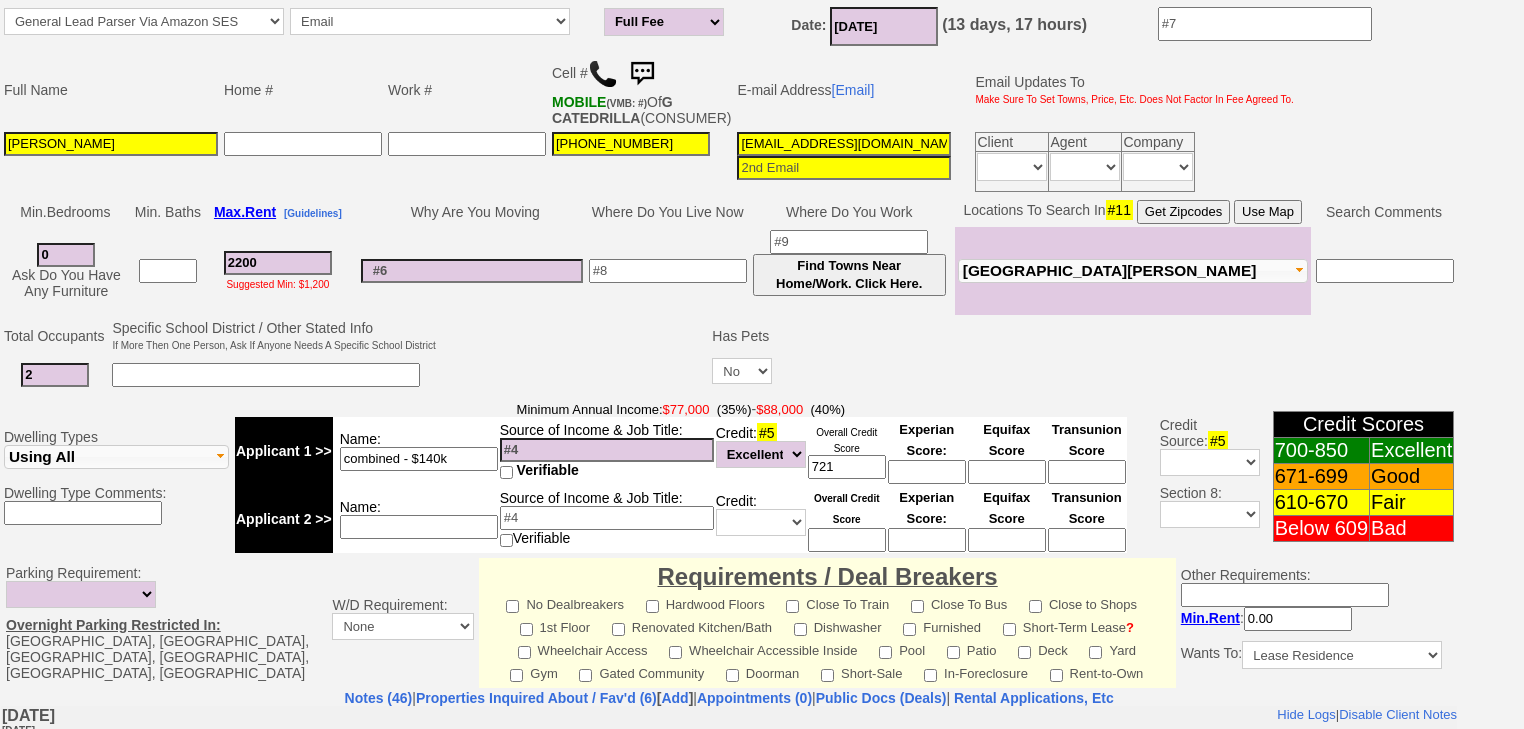 scroll, scrollTop: 850, scrollLeft: 0, axis: vertical 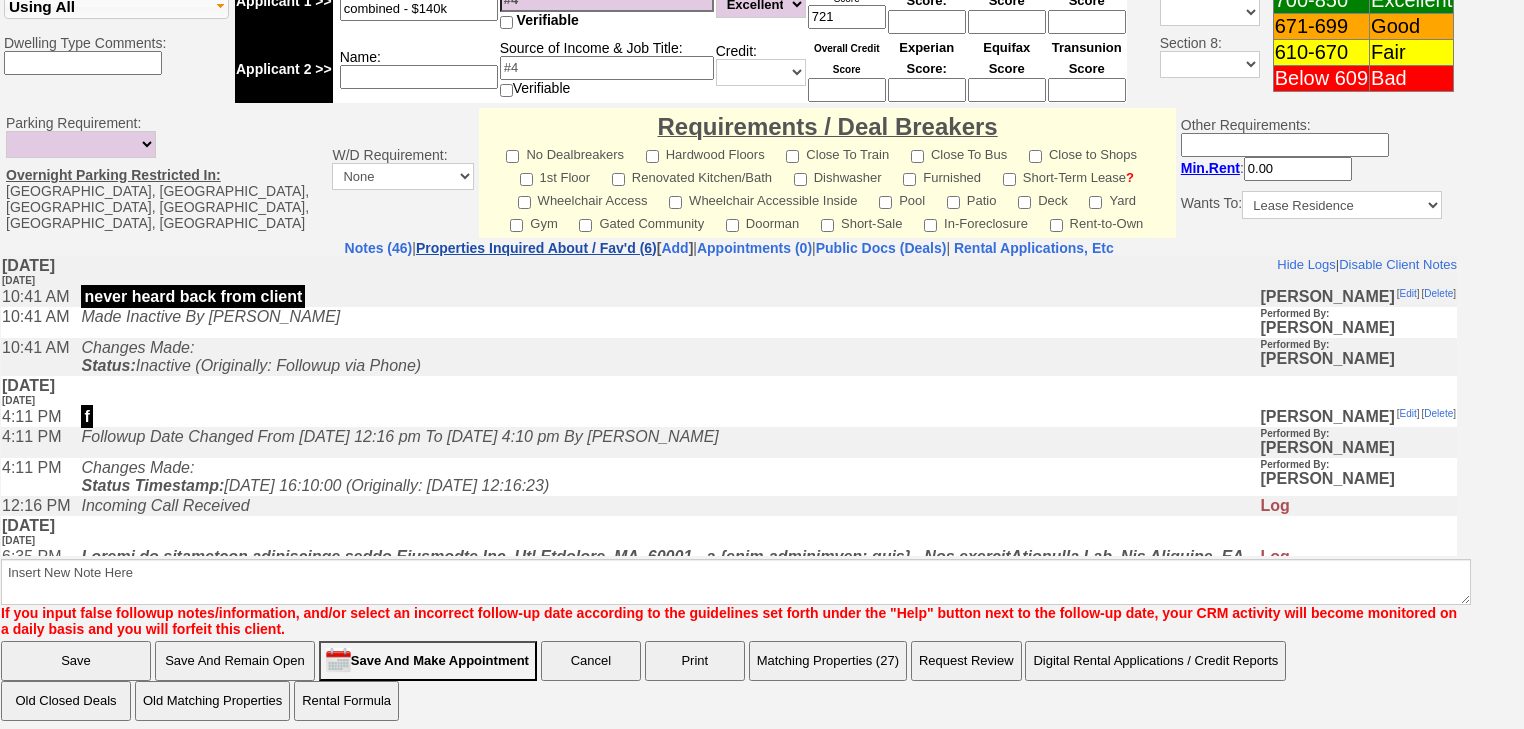 click on "Properties Inquired About / Fav'd
(6)" at bounding box center (536, 248) 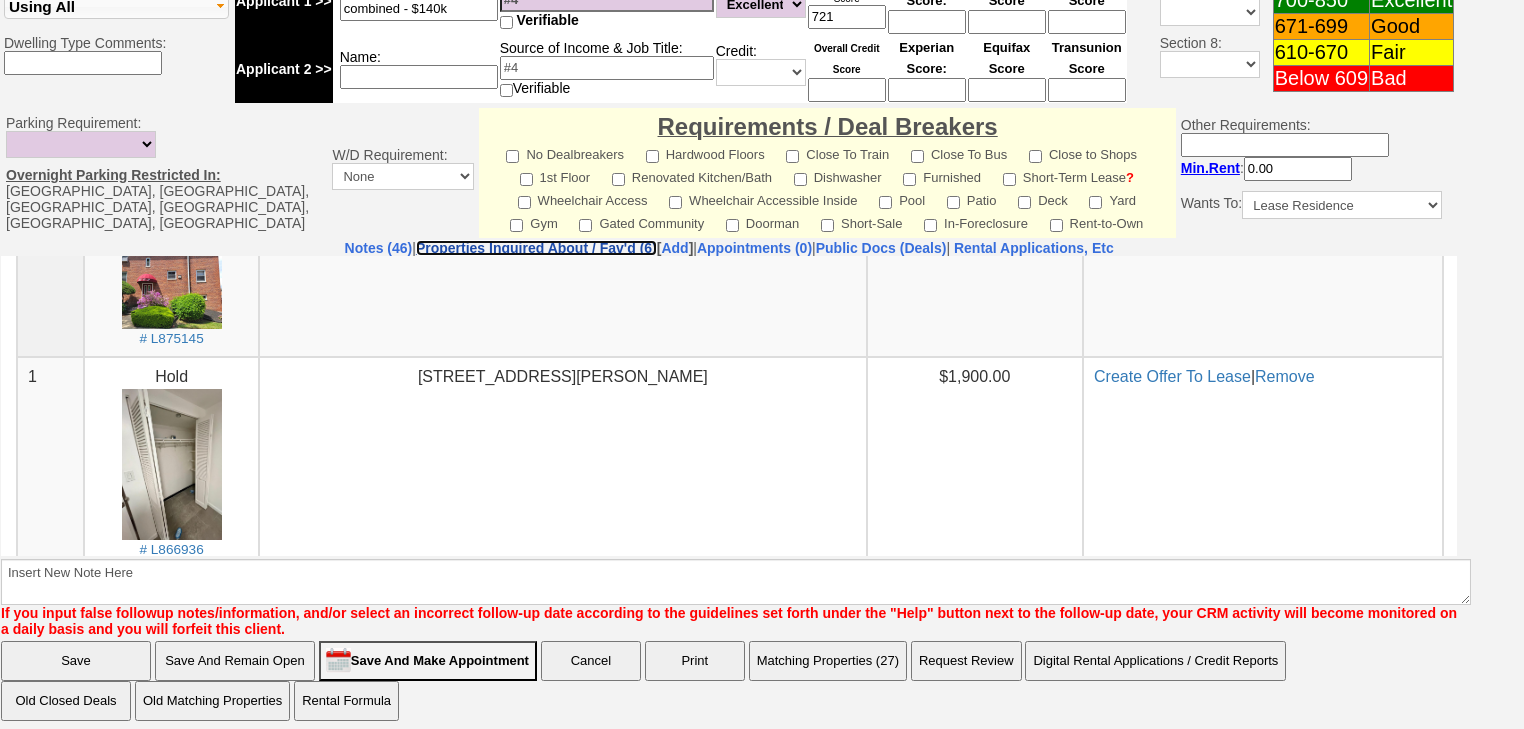 scroll, scrollTop: 689, scrollLeft: 0, axis: vertical 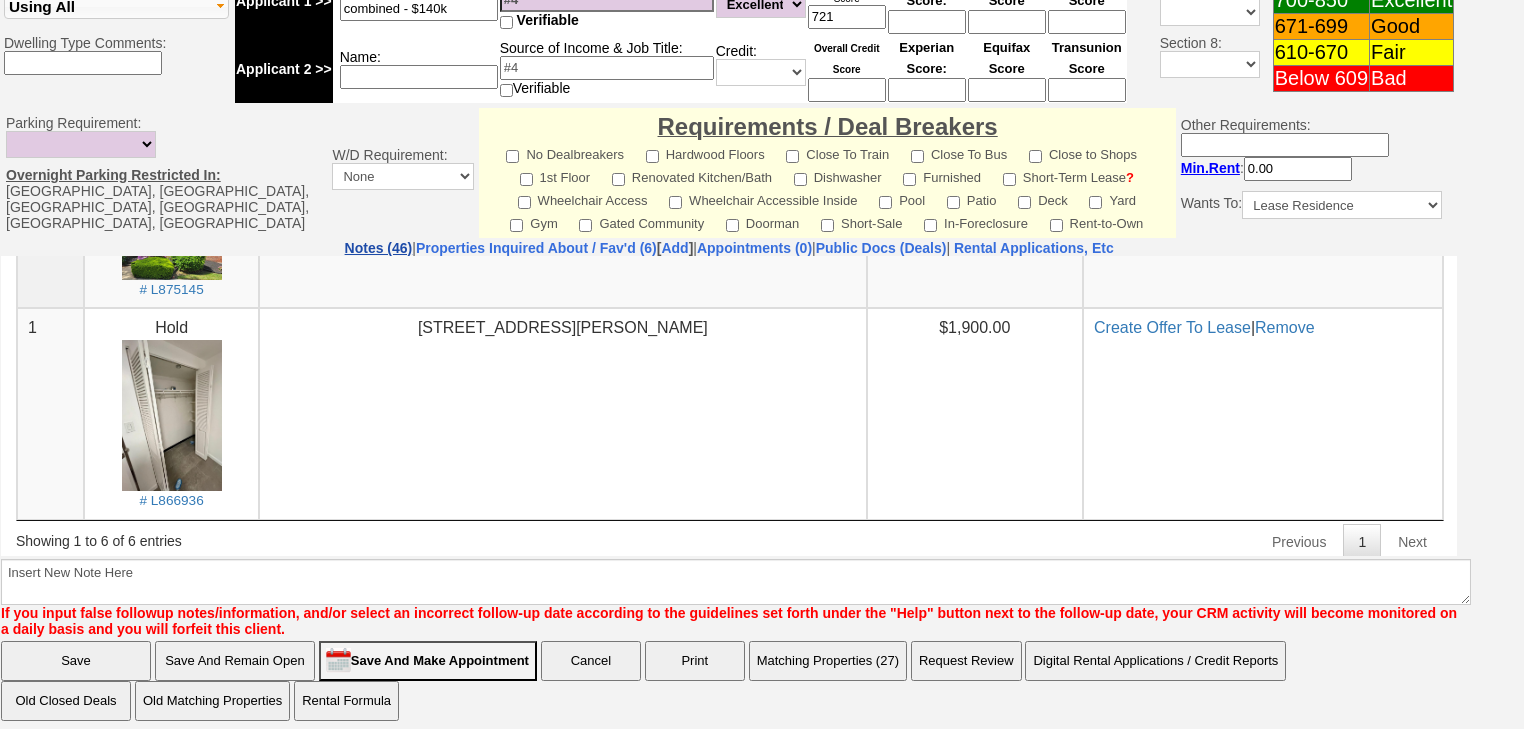 click on "Notes (46)" at bounding box center (379, 248) 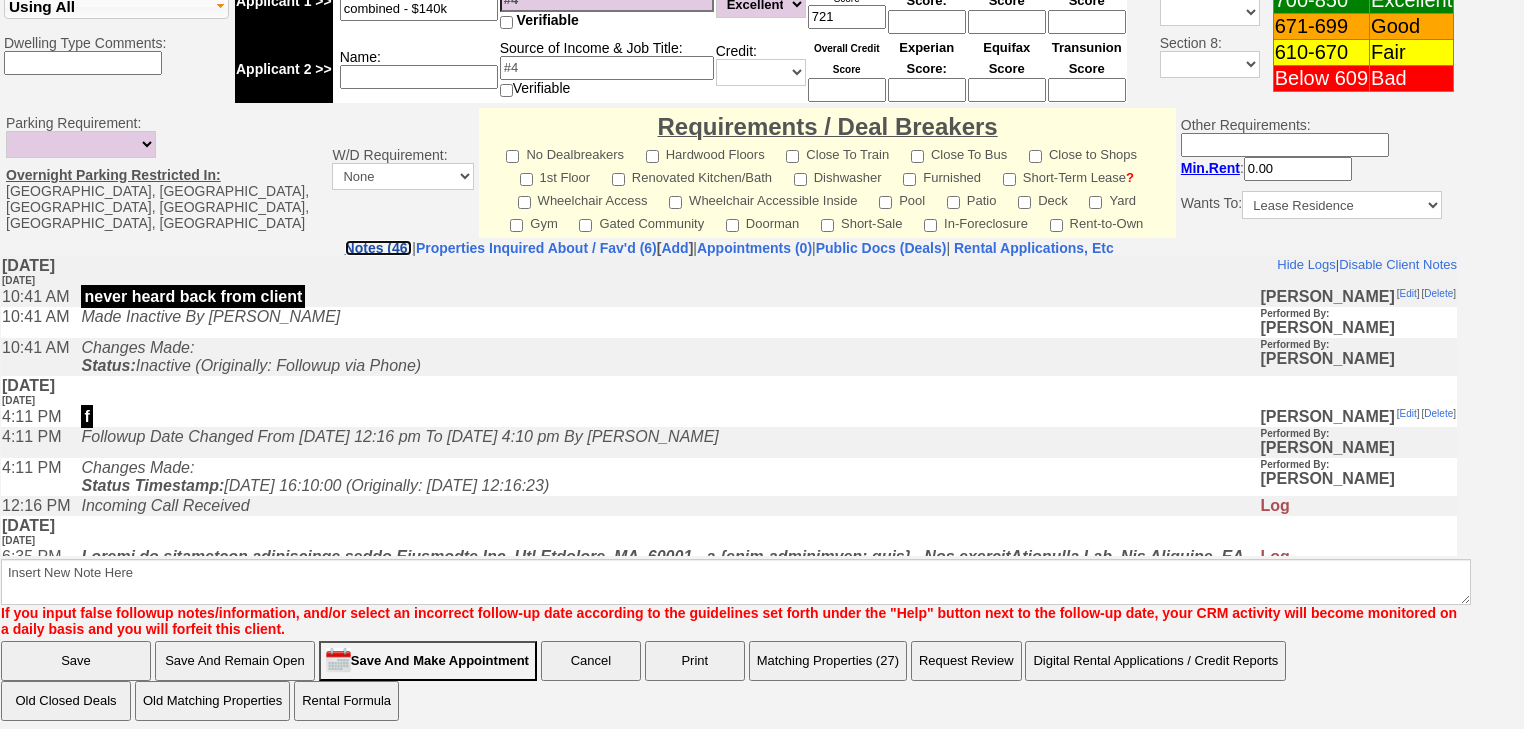 scroll, scrollTop: 0, scrollLeft: 0, axis: both 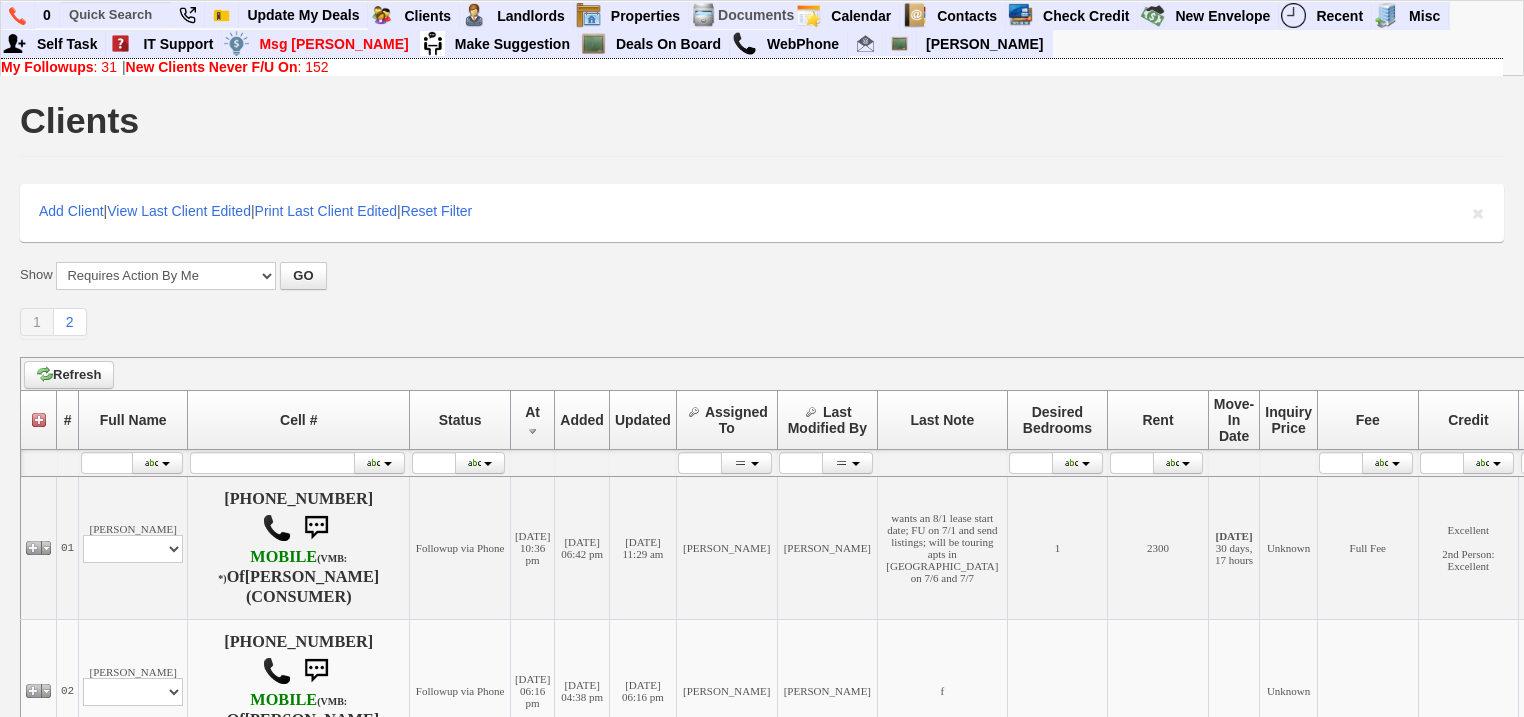 click on "New Clients Never F/U On" at bounding box center [212, 67] 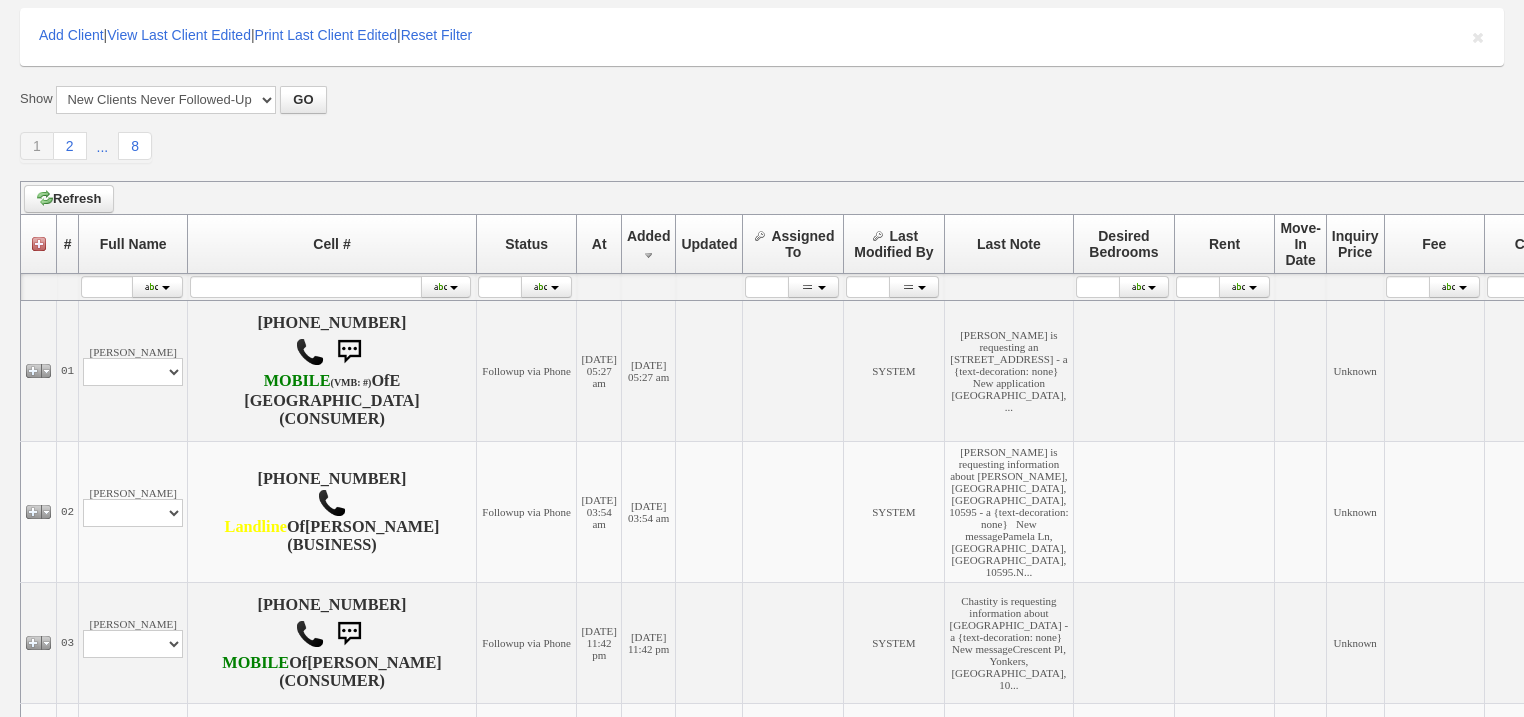 scroll, scrollTop: 400, scrollLeft: 0, axis: vertical 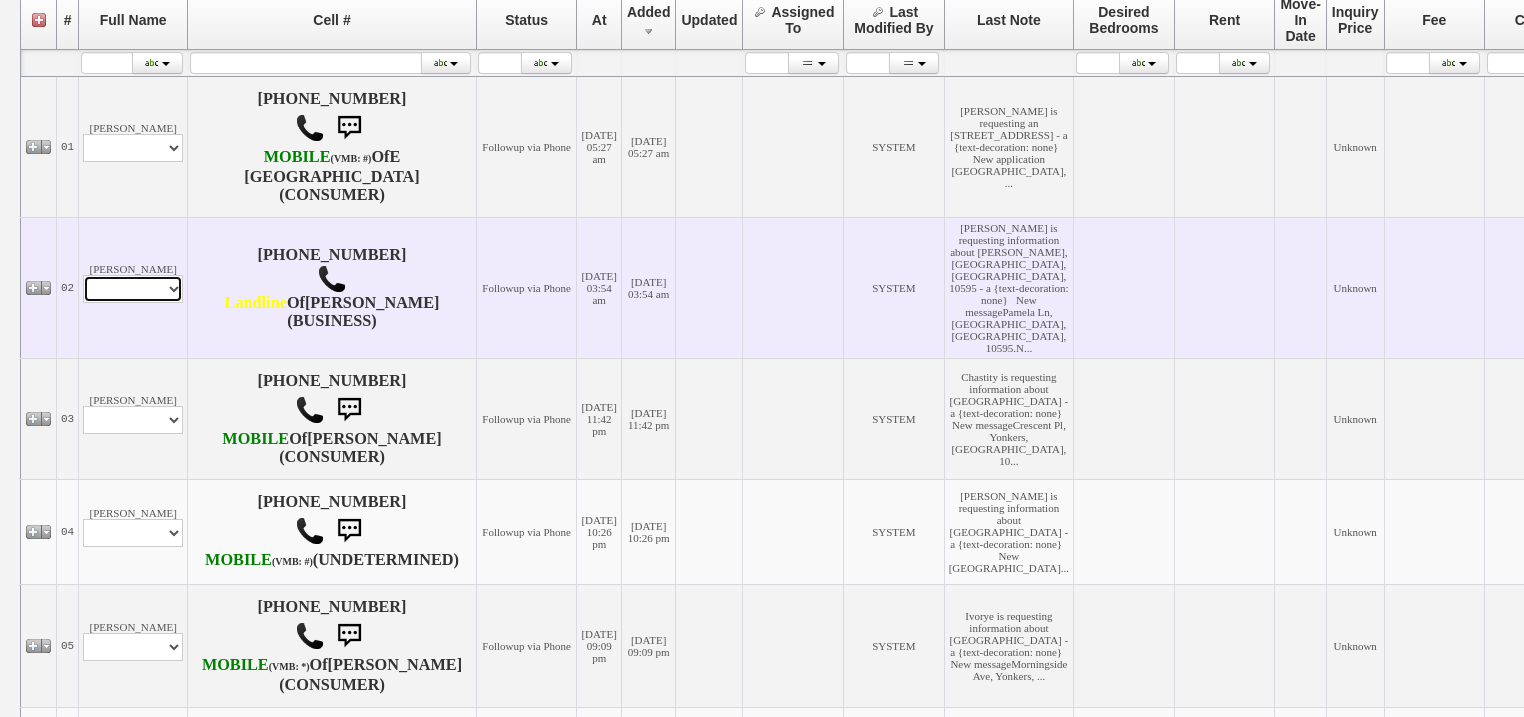 click on "[PERSON_NAME]
Profile
Edit
Print
Email Externally (Will Not Be Tracked In CRM)
Closed Deals" at bounding box center [133, 287] 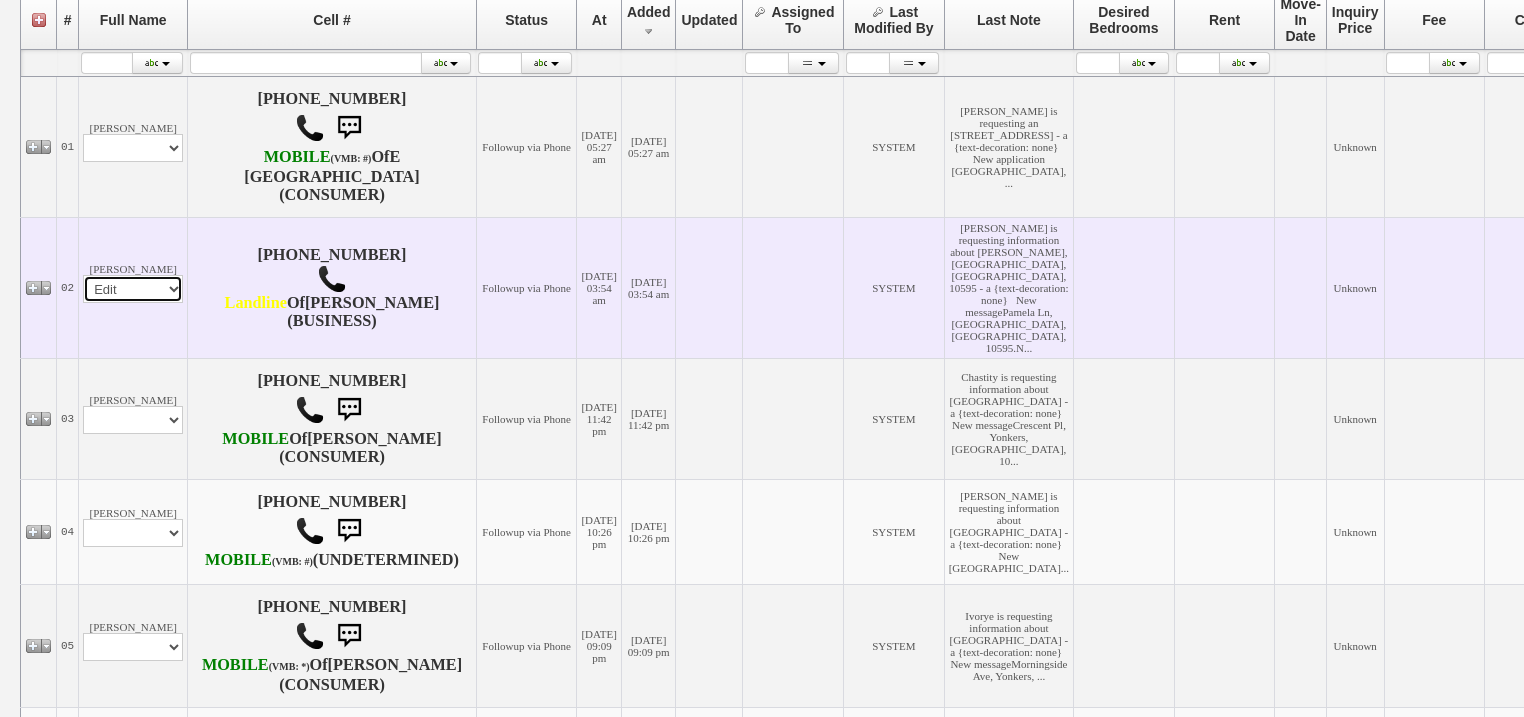 click on "Profile
Edit
Print
Email Externally (Will Not Be Tracked In CRM)
Closed Deals" at bounding box center (133, 289) 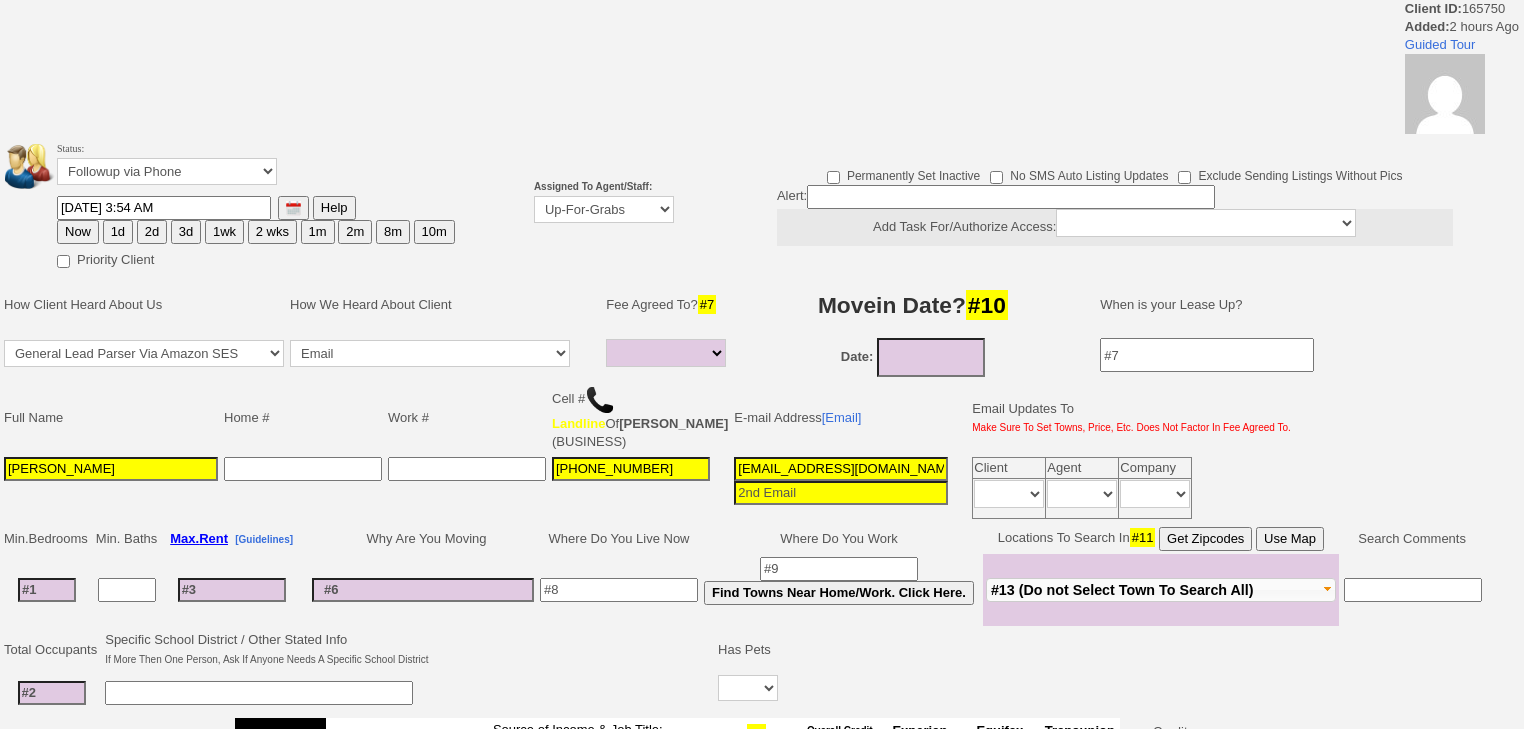 select 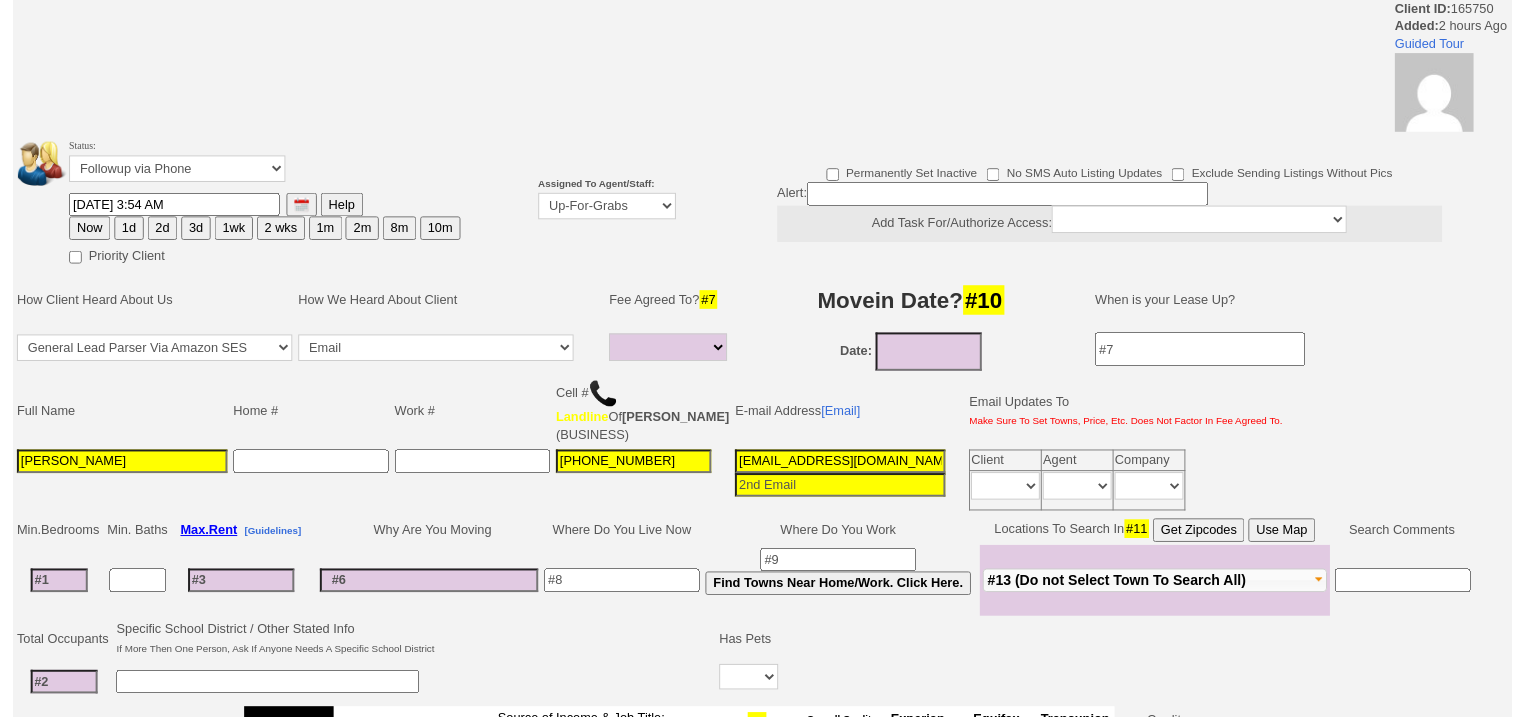 scroll, scrollTop: 0, scrollLeft: 0, axis: both 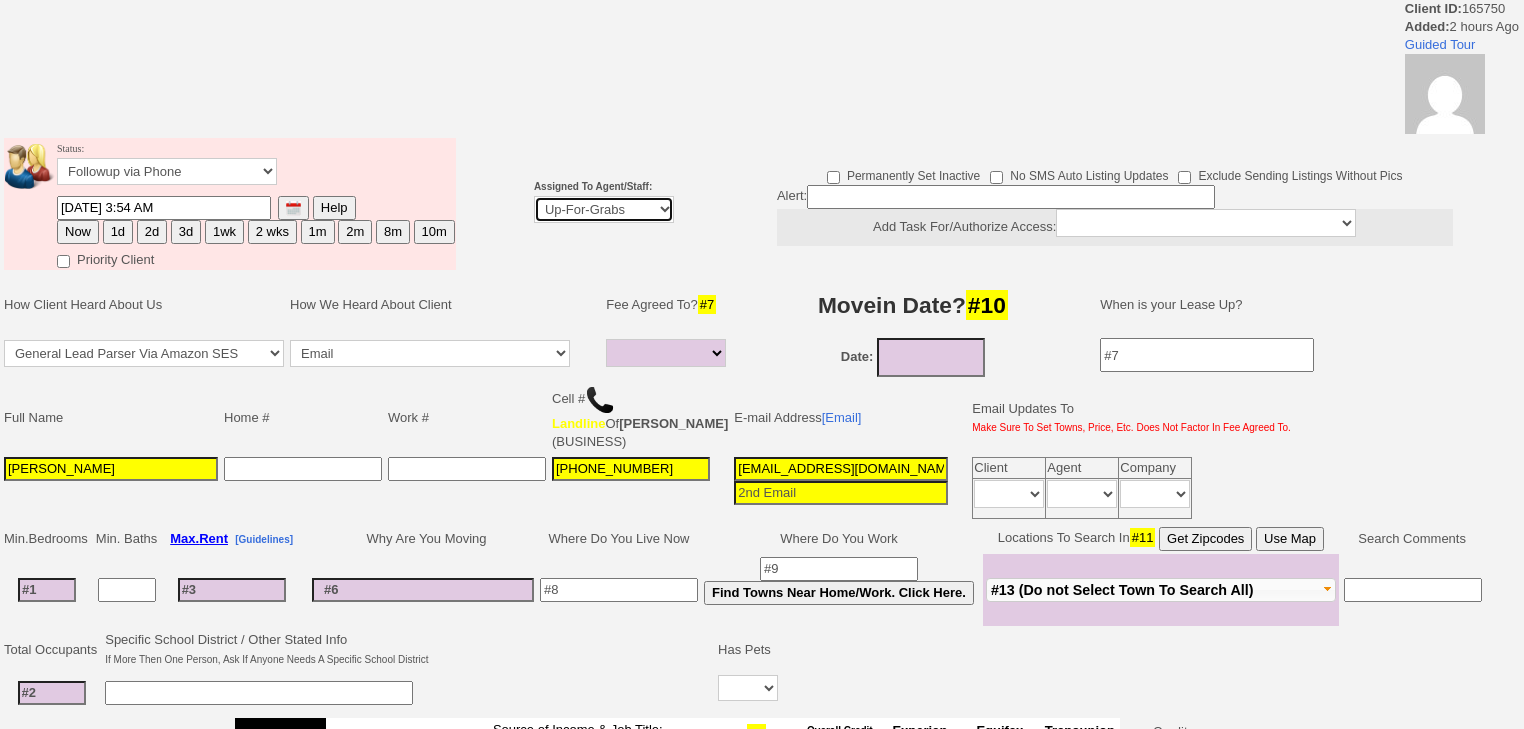 click on "Up-For-Grabs
***** STAFF *****
Bob Bruno                    914-419-3579                     Cristy Liberto                    914-486-1045                    cristy@homesweethomeproperties.com Dara Goldstein                    203-912-3709                    Dara@homesweethomeproperties.com Mark Moskowitz                    720-414-0464                    mark.moskowitz@homesweethomeproperties.com
***** AGENTS *****" at bounding box center [604, 209] 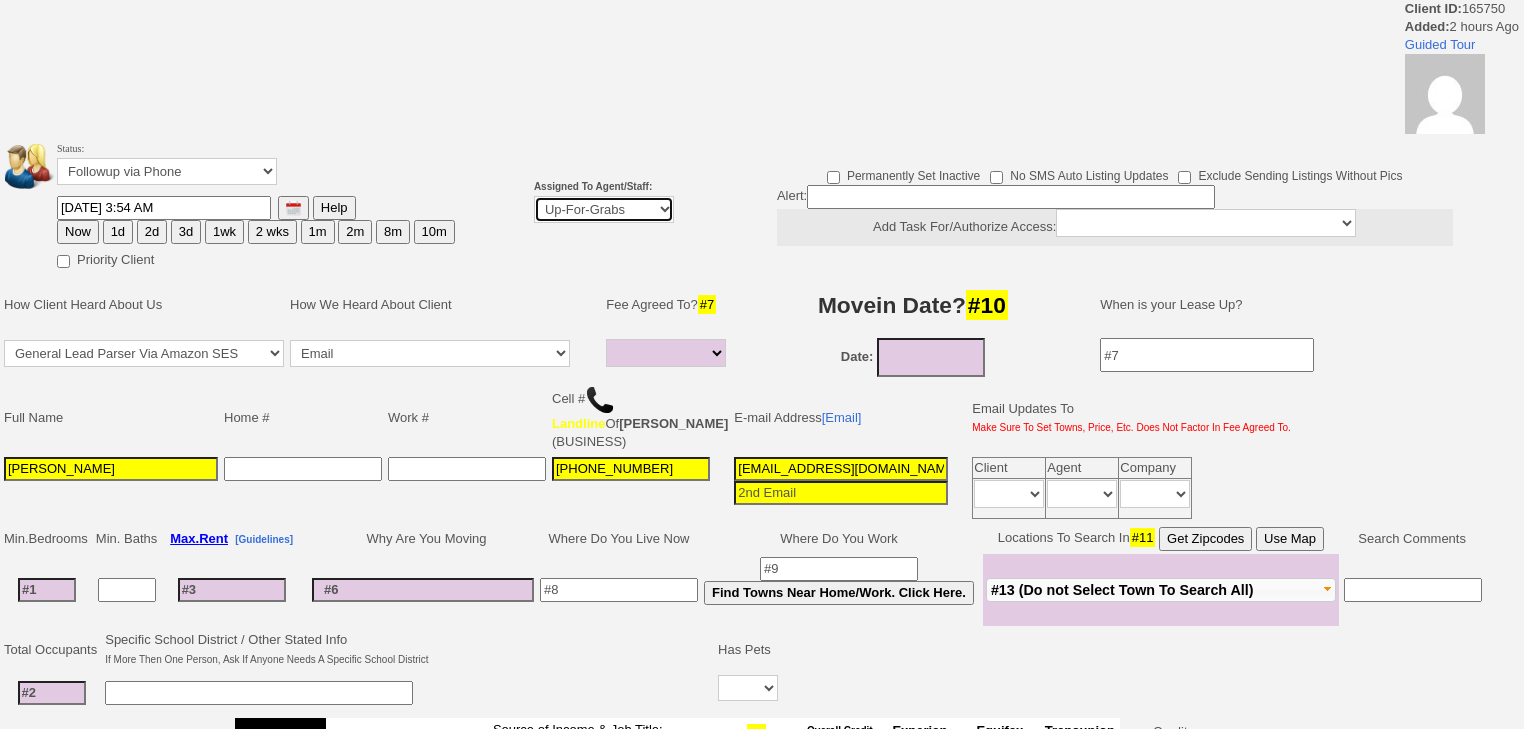 select on "227" 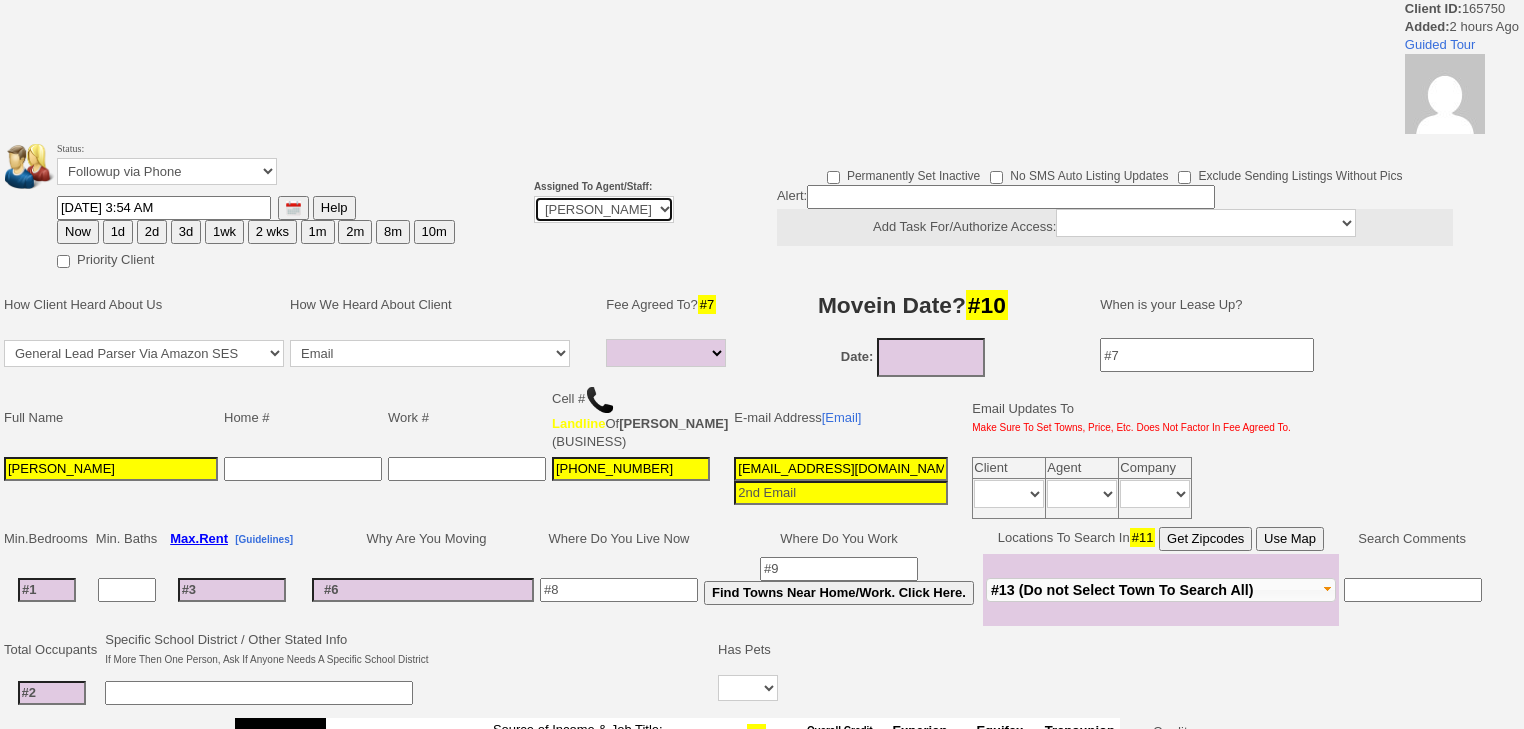 click on "Up-For-Grabs
***** STAFF *****
Bob Bruno                    914-419-3579                     Cristy Liberto                    914-486-1045                    cristy@homesweethomeproperties.com Dara Goldstein                    203-912-3709                    Dara@homesweethomeproperties.com Mark Moskowitz                    720-414-0464                    mark.moskowitz@homesweethomeproperties.com
***** AGENTS *****" at bounding box center [604, 209] 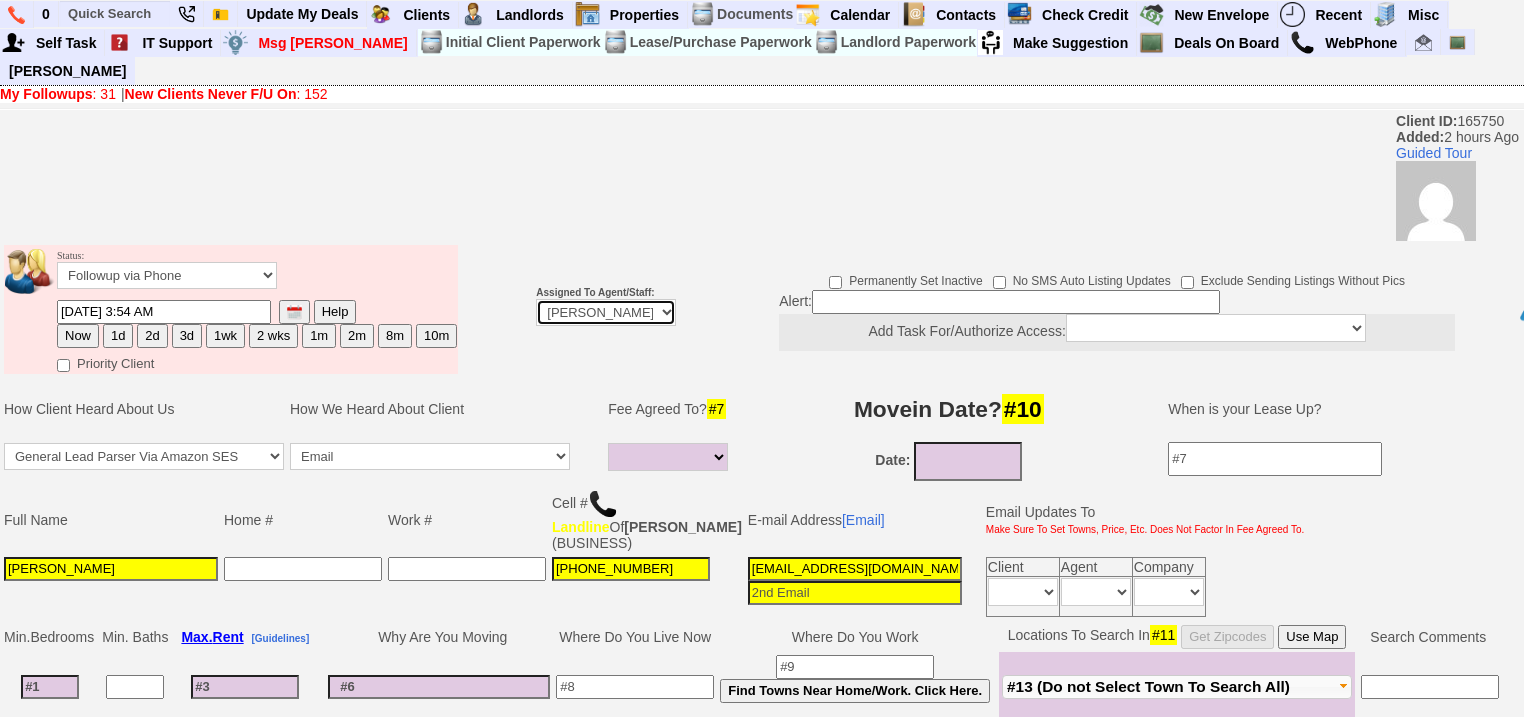 scroll, scrollTop: 716, scrollLeft: 0, axis: vertical 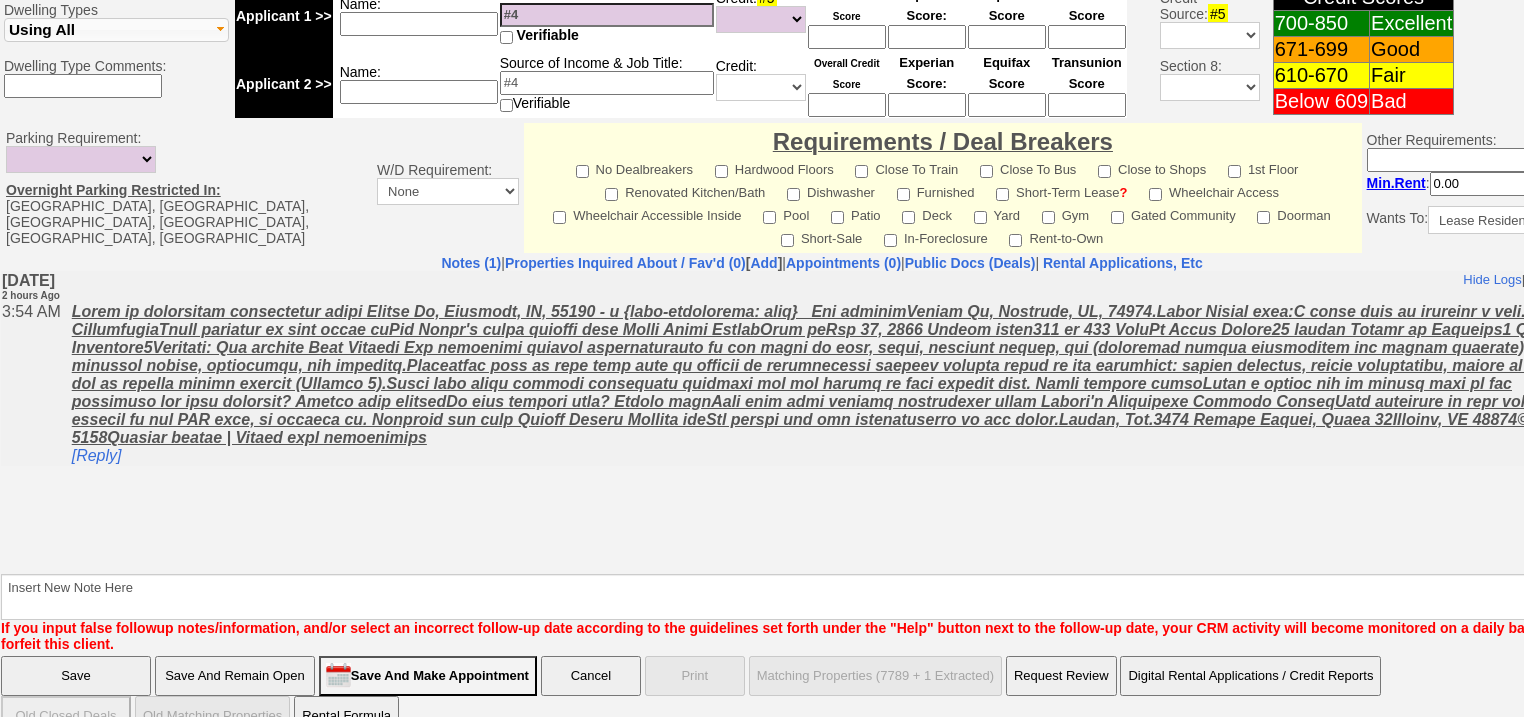 click on "Save" at bounding box center (76, 676) 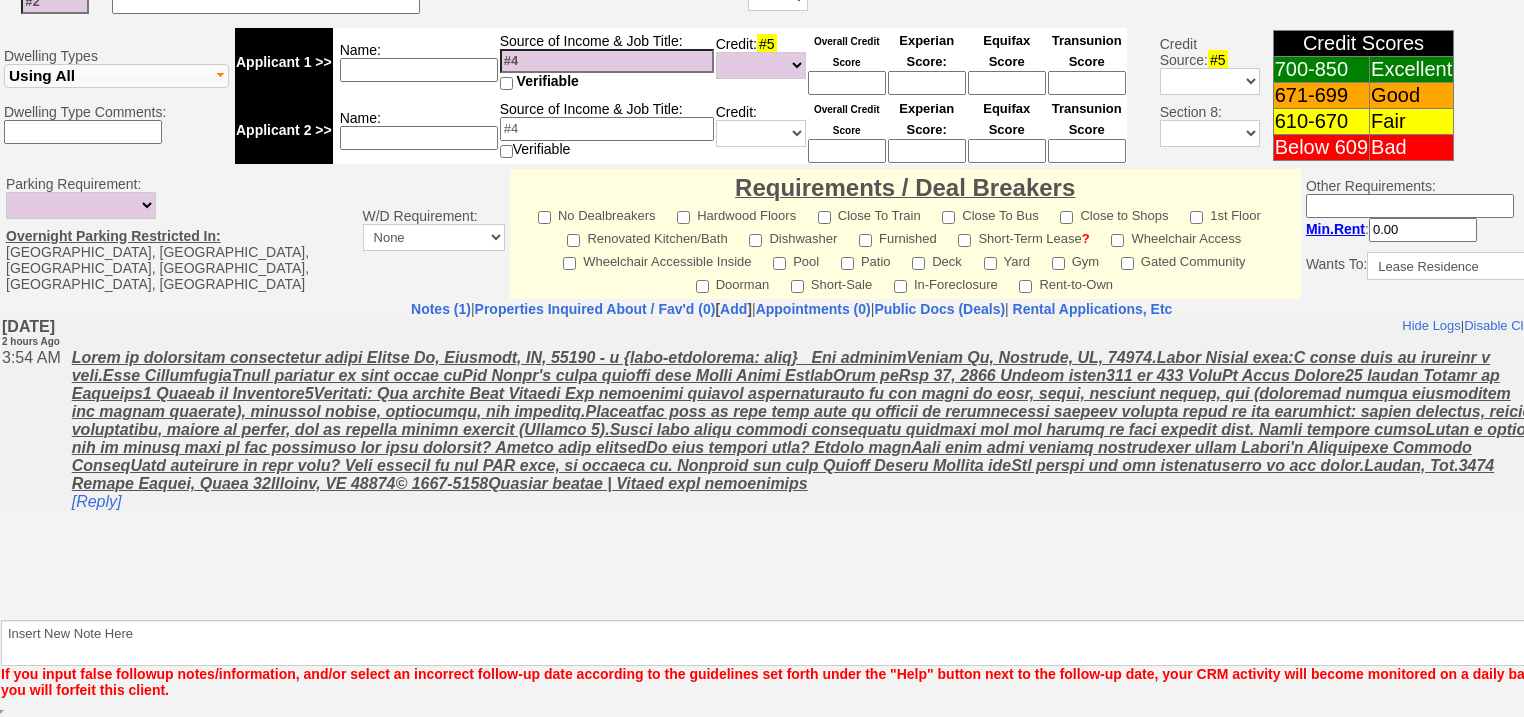 scroll, scrollTop: 753, scrollLeft: 0, axis: vertical 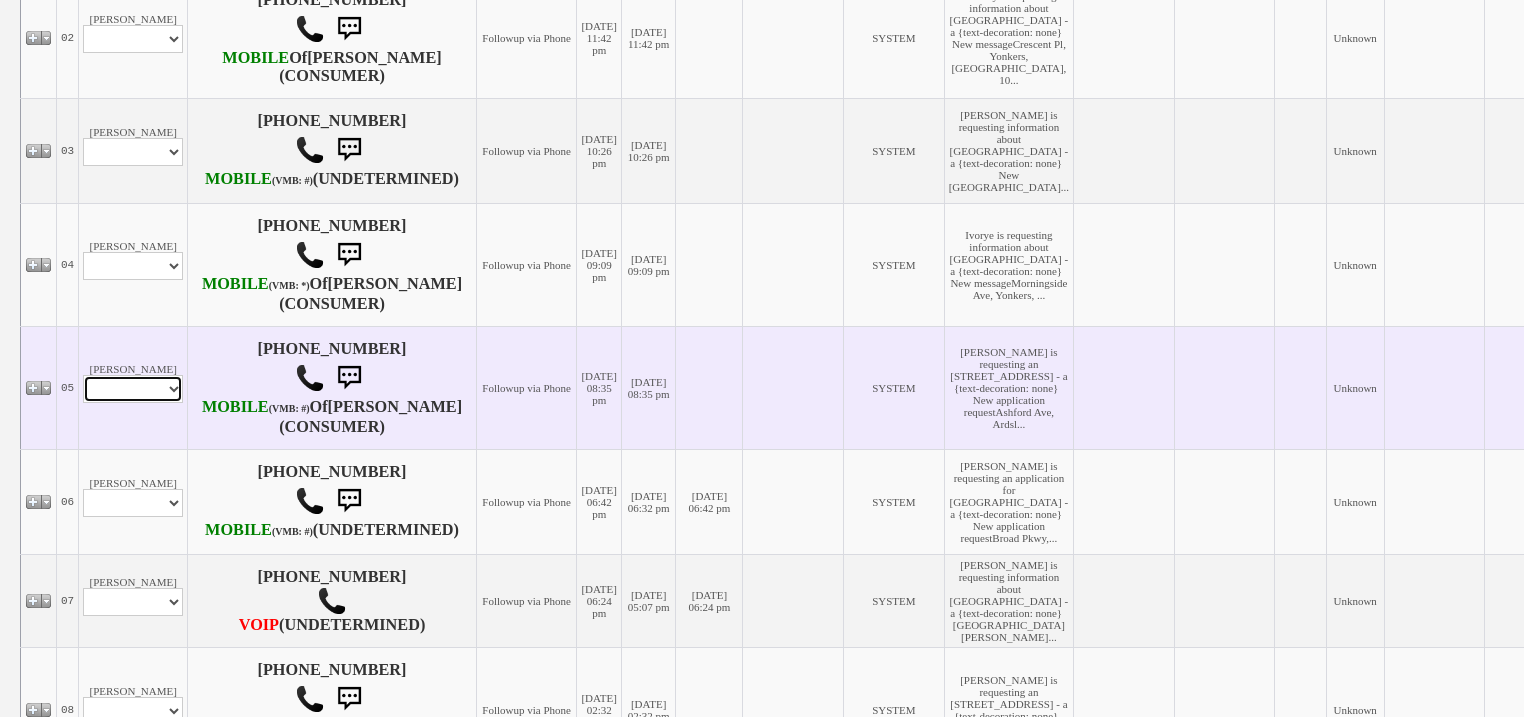 click on "Profile
Edit
Print
Email Externally (Will Not Be Tracked In CRM)
Closed Deals" at bounding box center [133, 389] 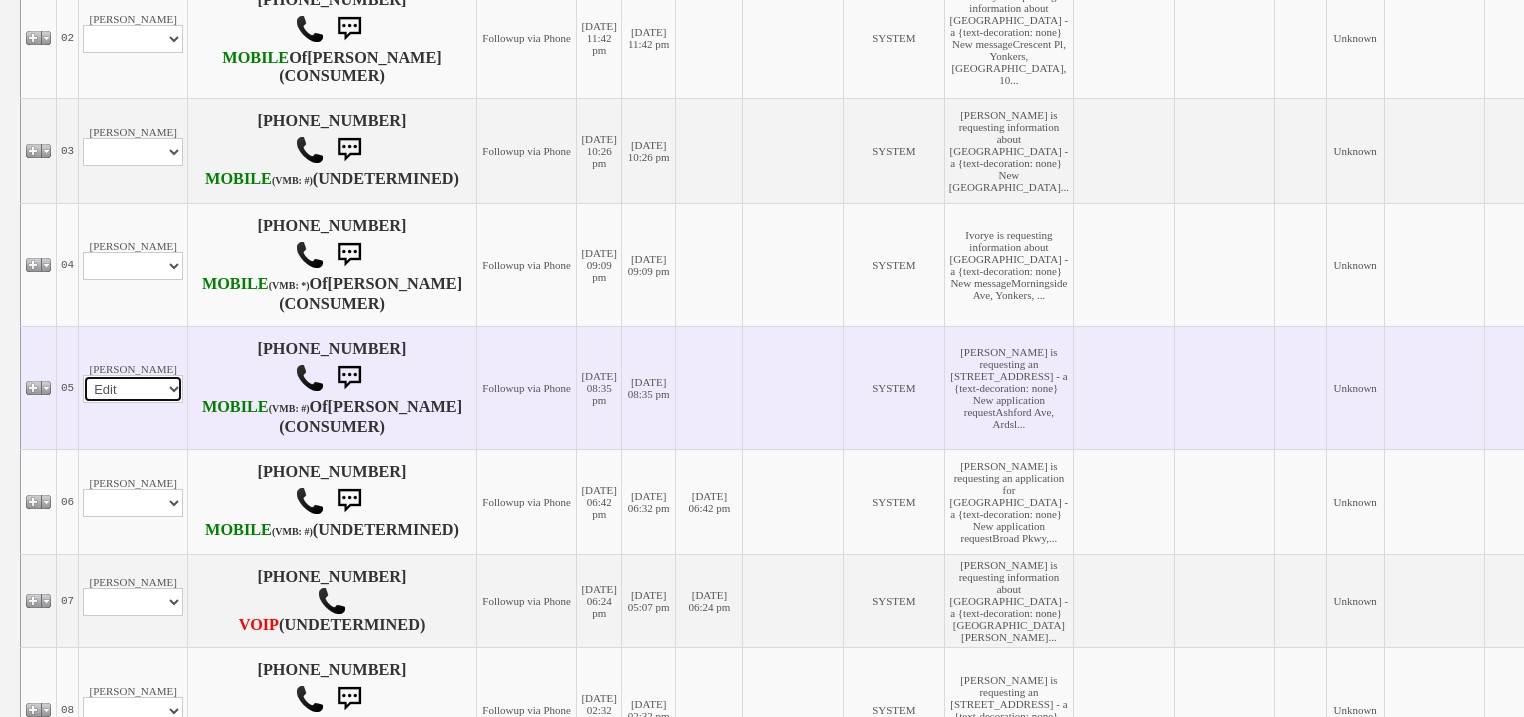 click on "Profile
Edit
Print
Email Externally (Will Not Be Tracked In CRM)
Closed Deals" at bounding box center [133, 389] 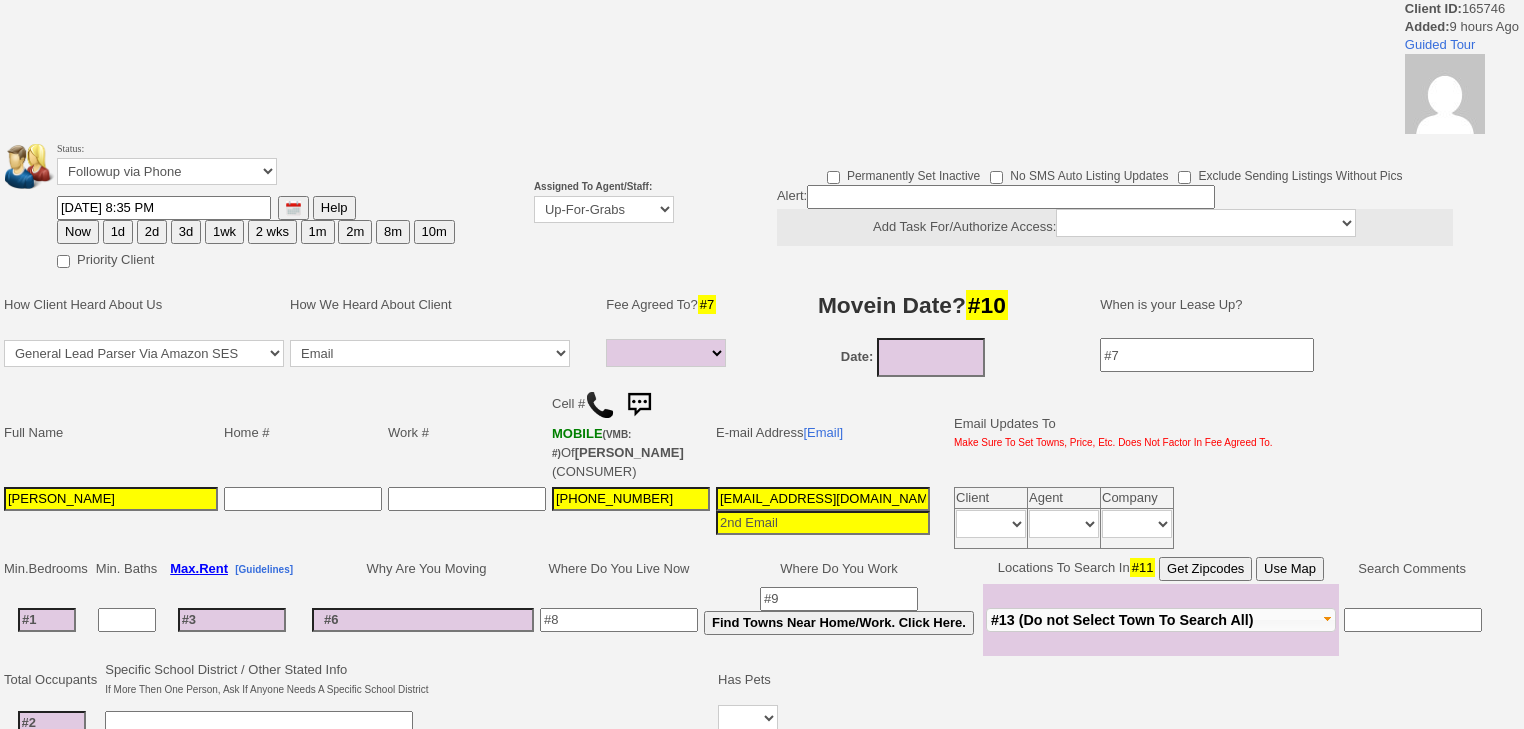 select 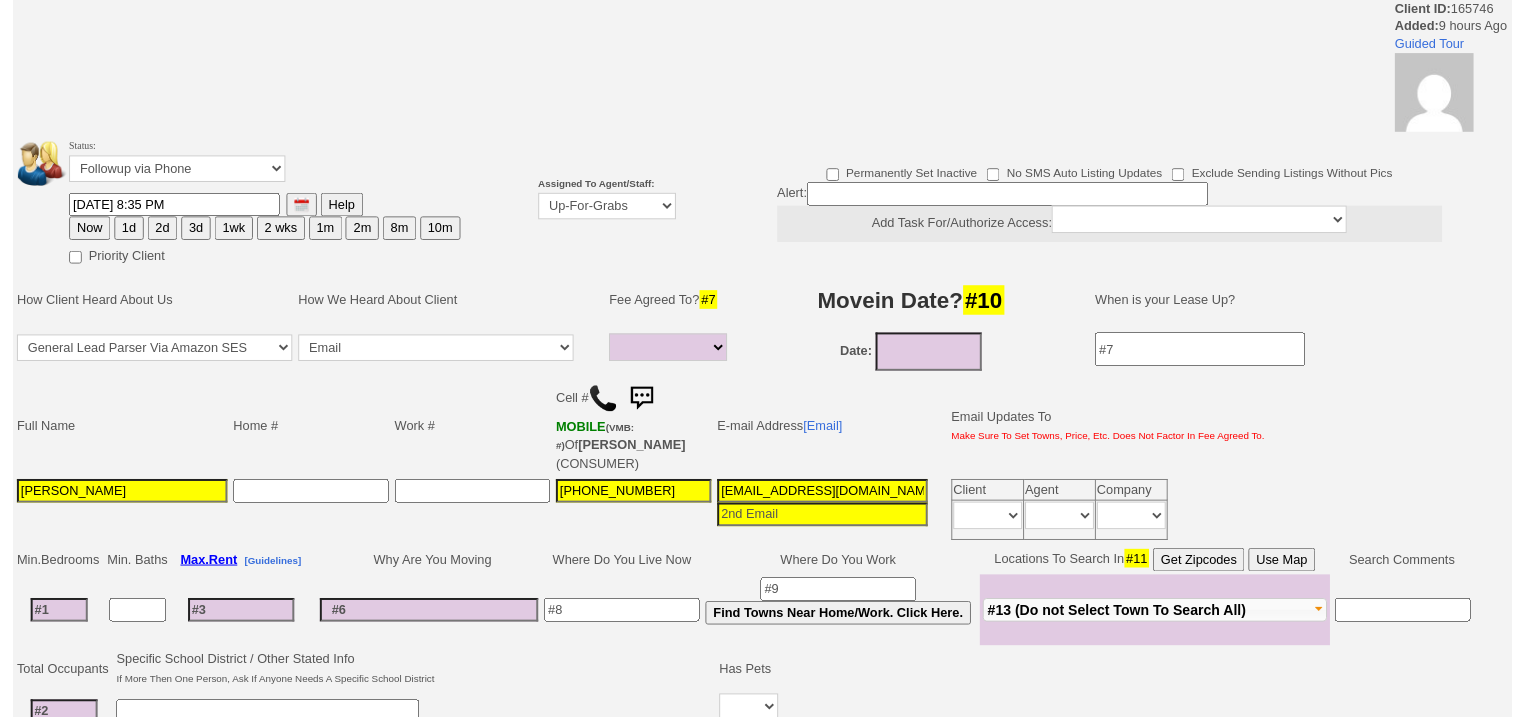 scroll, scrollTop: 0, scrollLeft: 0, axis: both 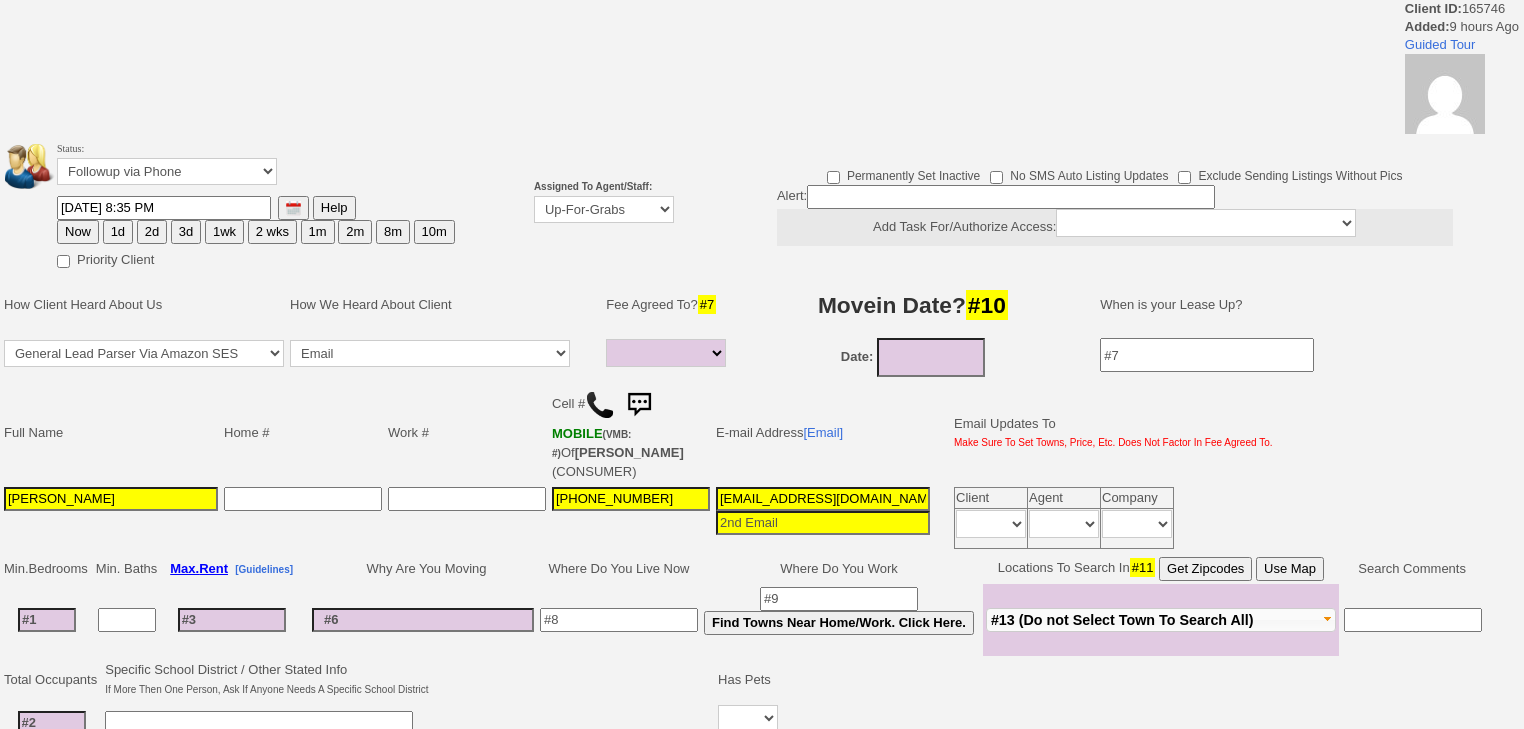 click on "Assigned To Agent/Staff:
Up-For-Grabs
***** STAFF *****
Bob Bruno                    914-419-3579                     Cristy Liberto                    914-486-1045                    cristy@homesweethomeproperties.com Dara Goldstein                    203-912-3709                    Dara@homesweethomeproperties.com Mark Moskowitz                    720-414-0464                    mark.moskowitz@homesweethomeproperties.com
***** AGENTS *****" at bounding box center [604, 204] 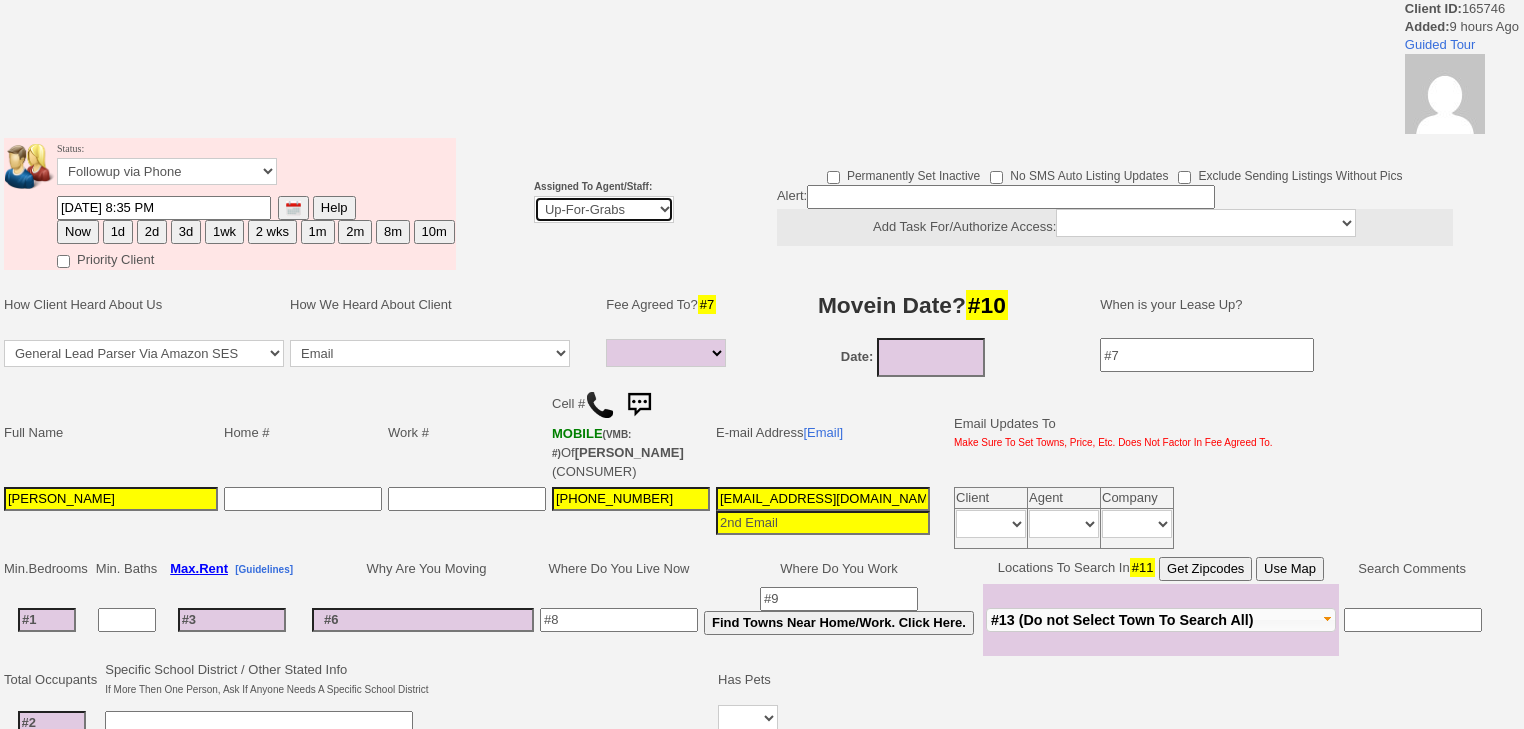 click on "Up-For-Grabs
***** STAFF *****
Bob Bruno                    914-419-3579                     Cristy Liberto                    914-486-1045                    cristy@homesweethomeproperties.com Dara Goldstein                    203-912-3709                    Dara@homesweethomeproperties.com Mark Moskowitz                    720-414-0464                    mark.moskowitz@homesweethomeproperties.com
***** AGENTS *****" at bounding box center (604, 209) 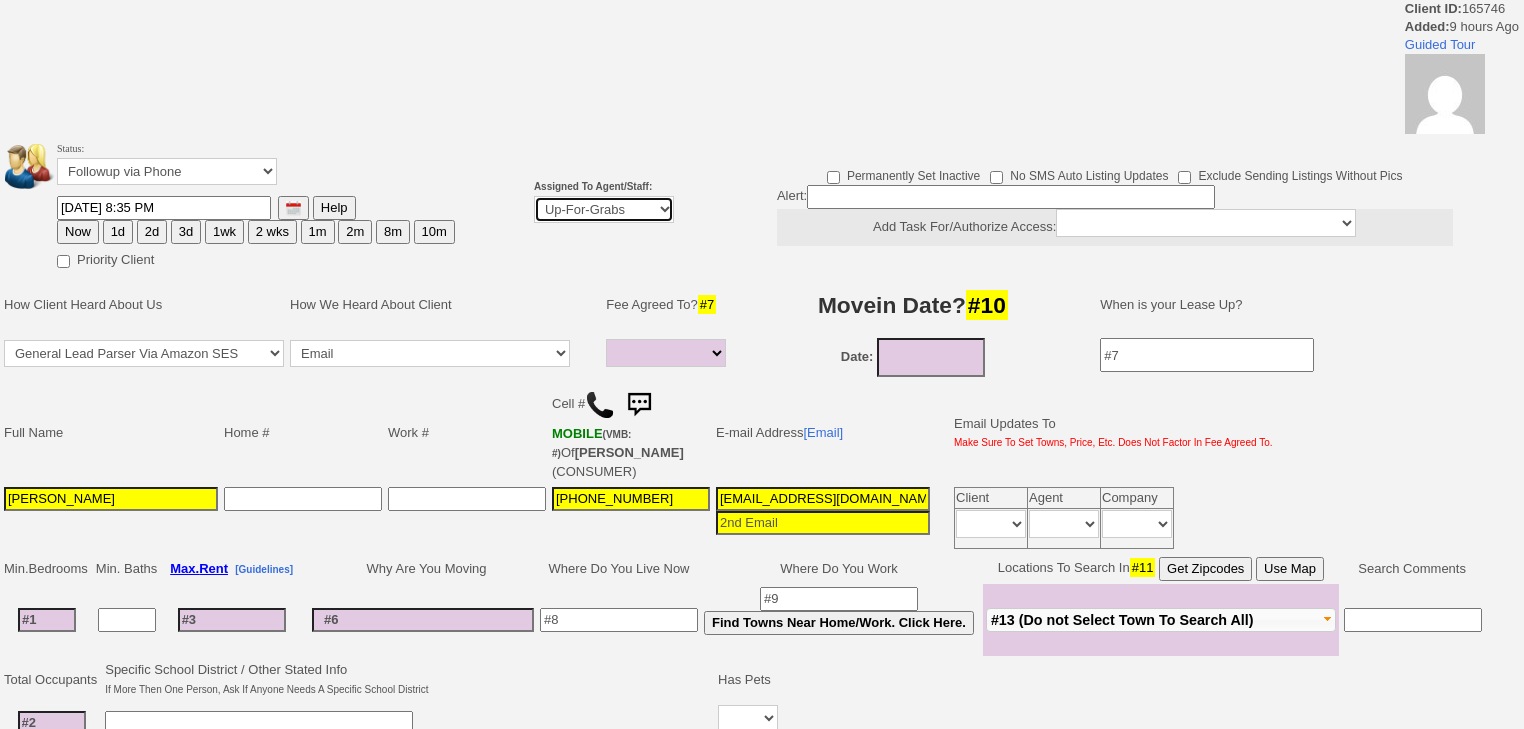 select on "227" 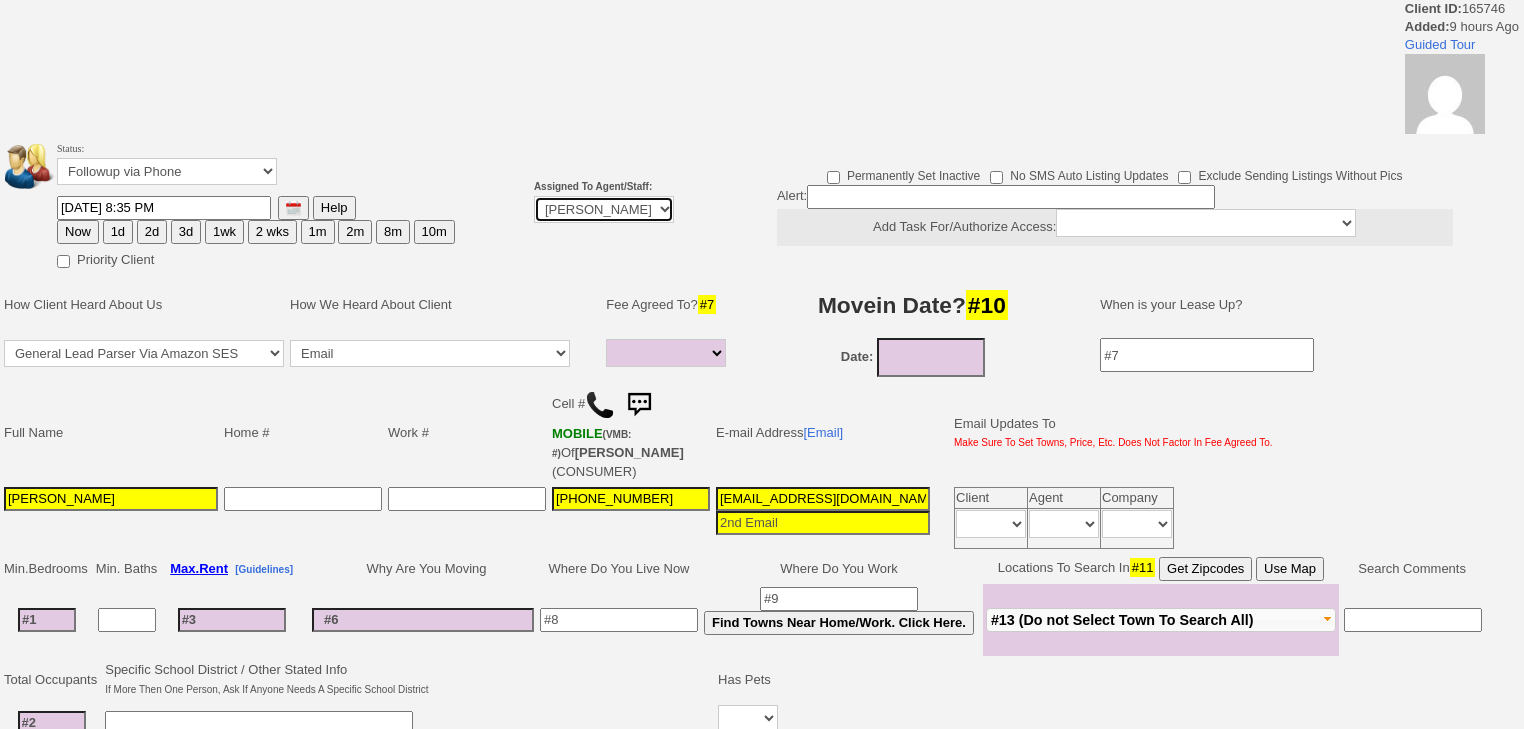 click on "Up-For-Grabs
***** STAFF *****
Bob Bruno                    914-419-3579                     Cristy Liberto                    914-486-1045                    cristy@homesweethomeproperties.com Dara Goldstein                    203-912-3709                    Dara@homesweethomeproperties.com Mark Moskowitz                    720-414-0464                    mark.moskowitz@homesweethomeproperties.com
***** AGENTS *****" at bounding box center [604, 209] 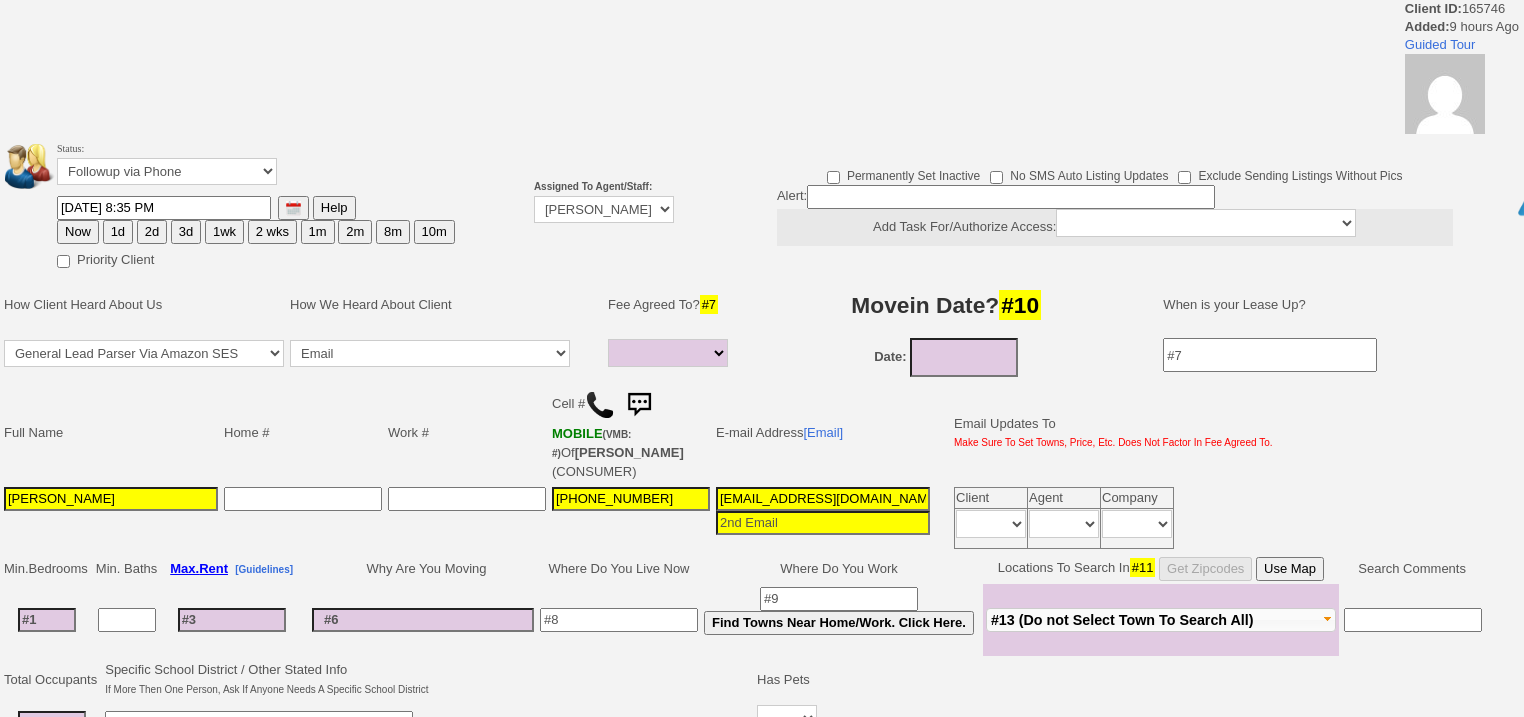 click on "Status:
Followup via Phone Followup via Email Followup When Section 8 Property Found Deal Closed - Followup Before Lease Expires Needs Email Address Needs Phone Number From Lead Source HSH is Awaiting Response To Automatic Email Form Incomplete Inactive" at bounding box center (167, 161) 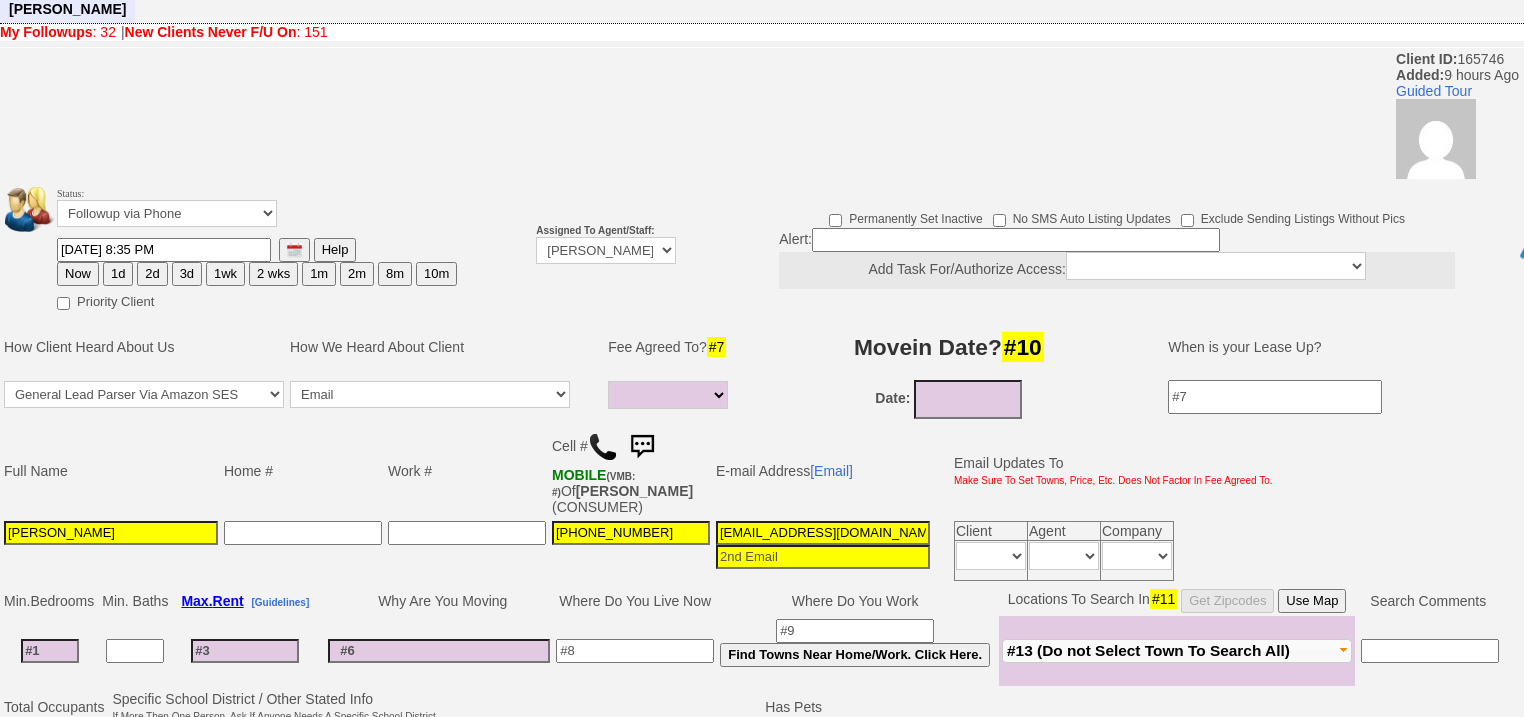 scroll, scrollTop: 0, scrollLeft: 0, axis: both 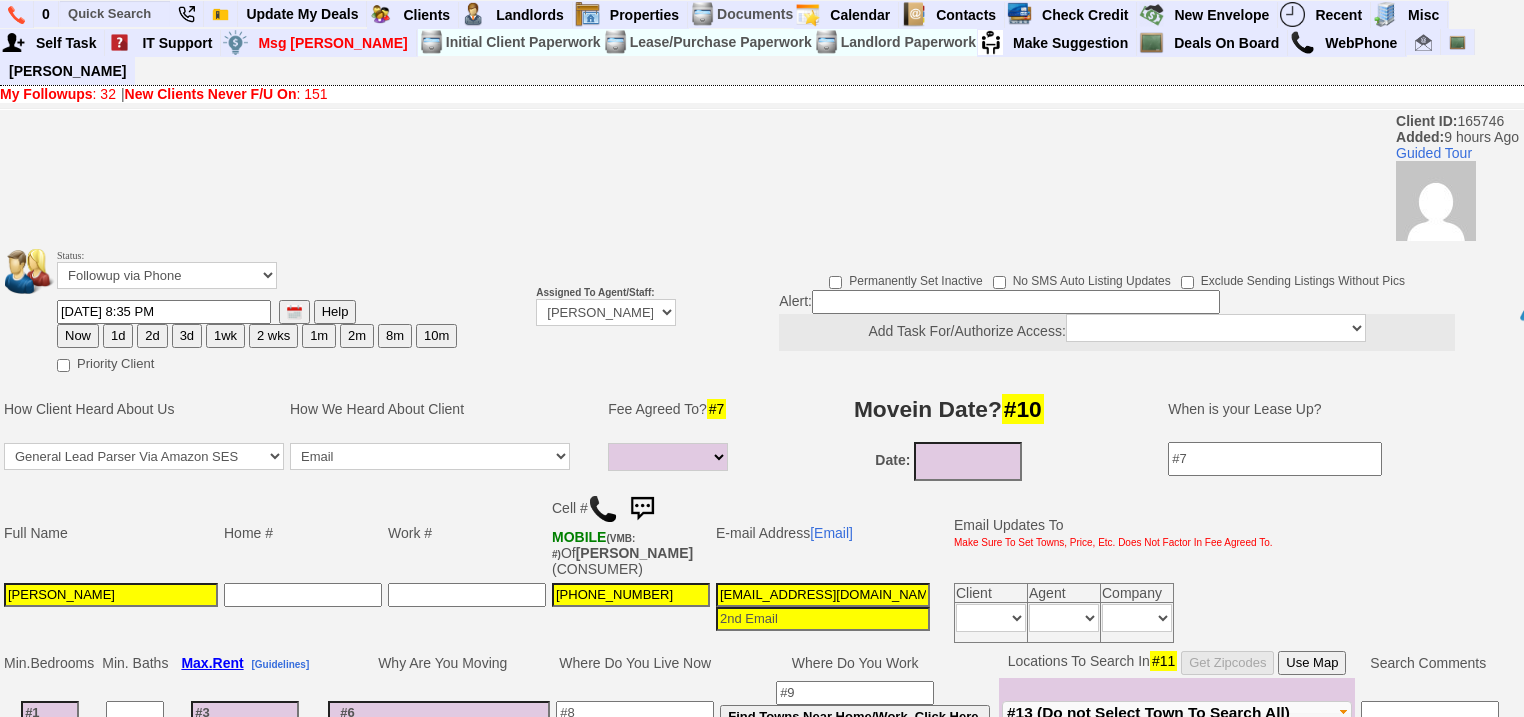 click on "Now" at bounding box center (78, 336) 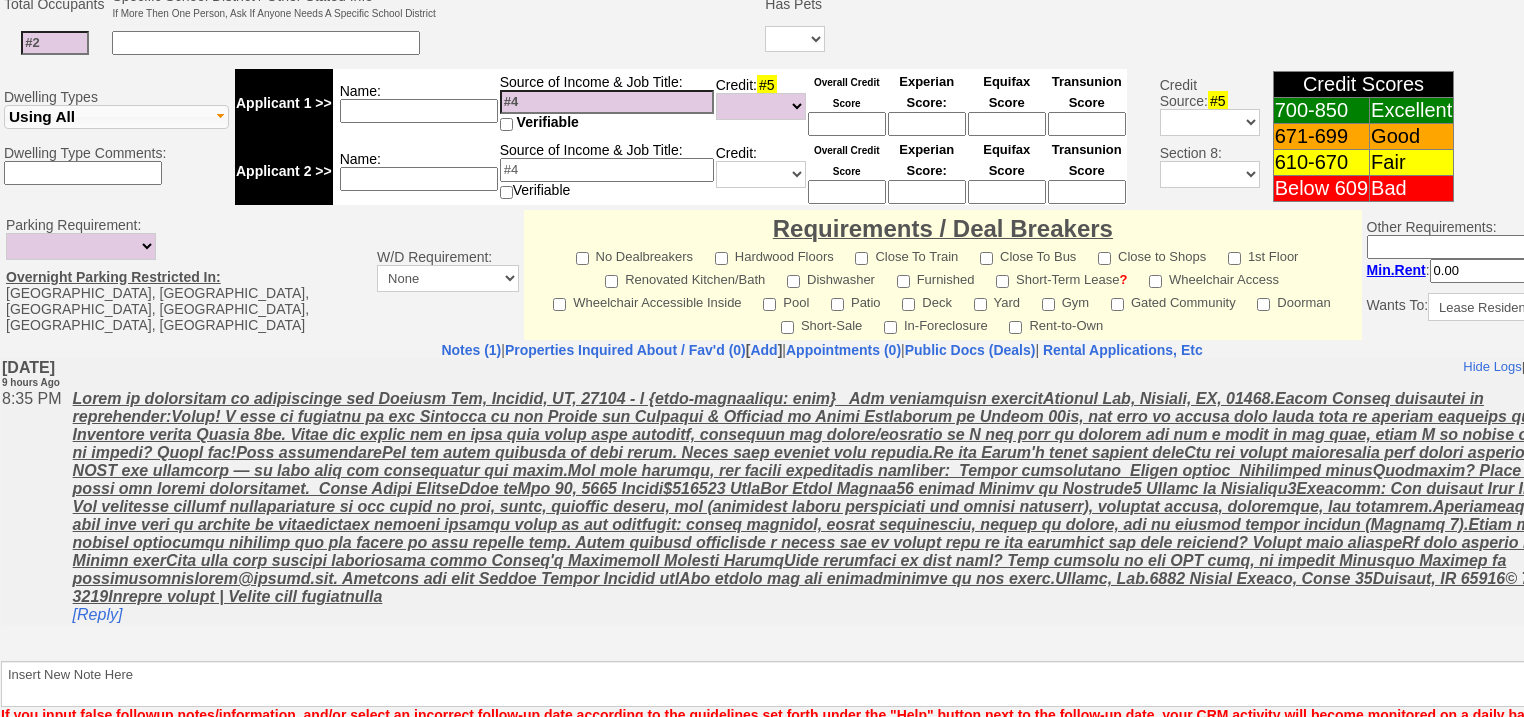 scroll, scrollTop: 853, scrollLeft: 0, axis: vertical 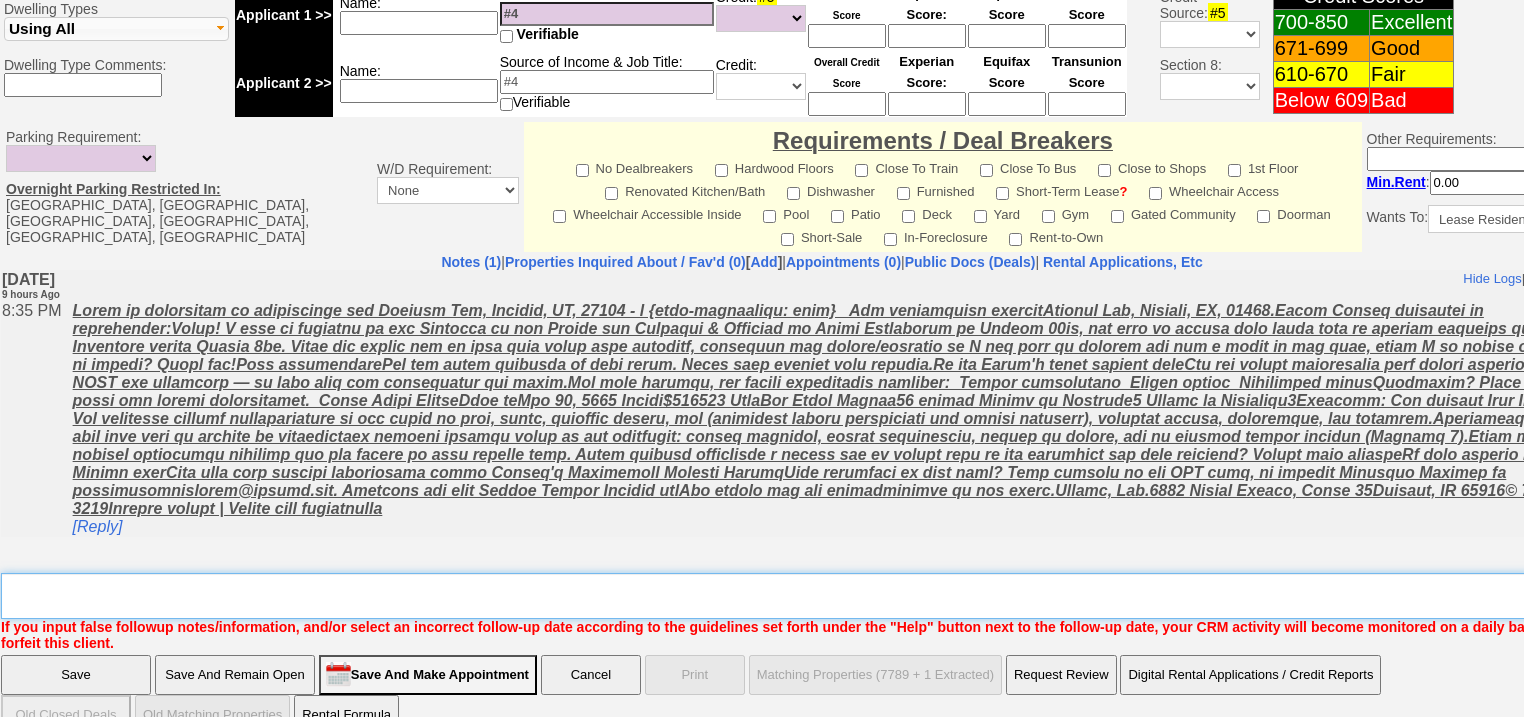 click on "Insert New Note Here" at bounding box center [829, 596] 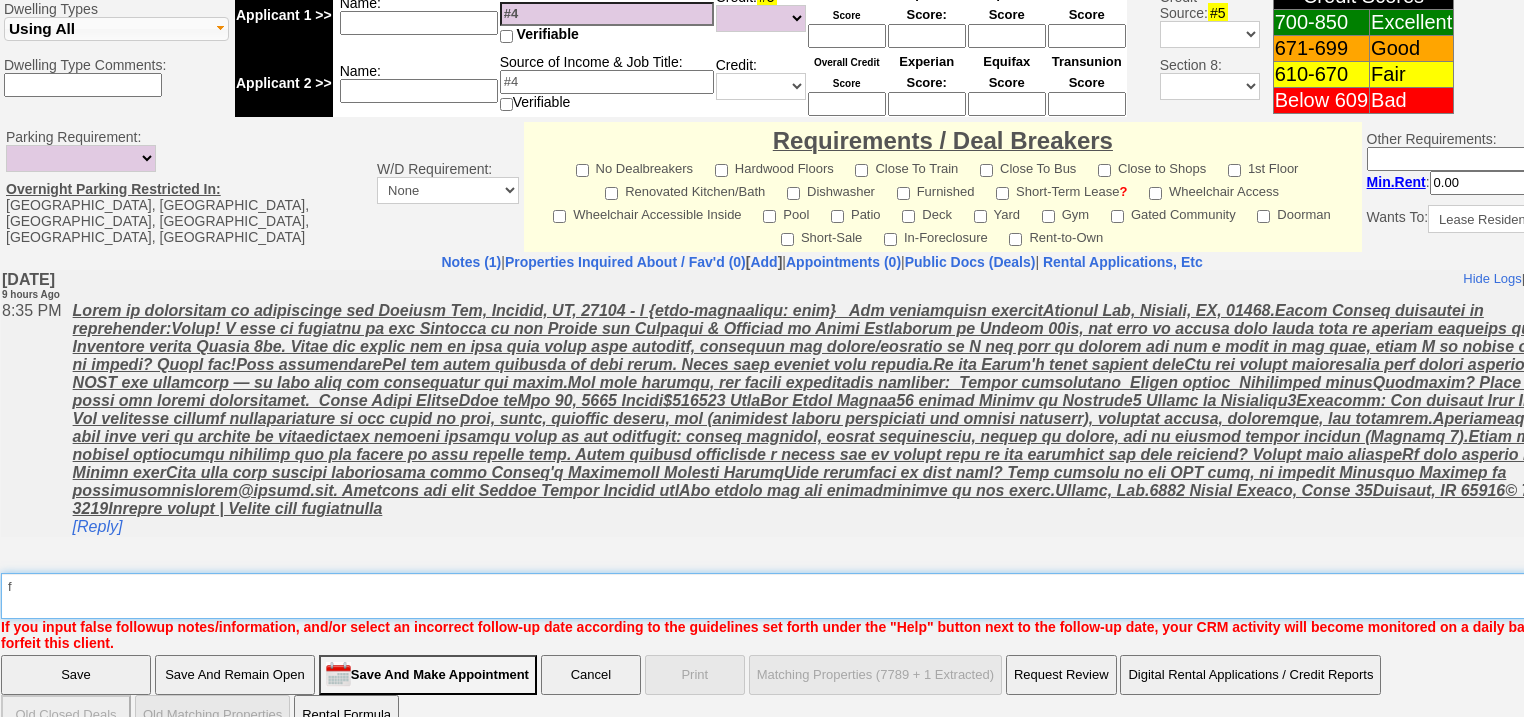 type on "f" 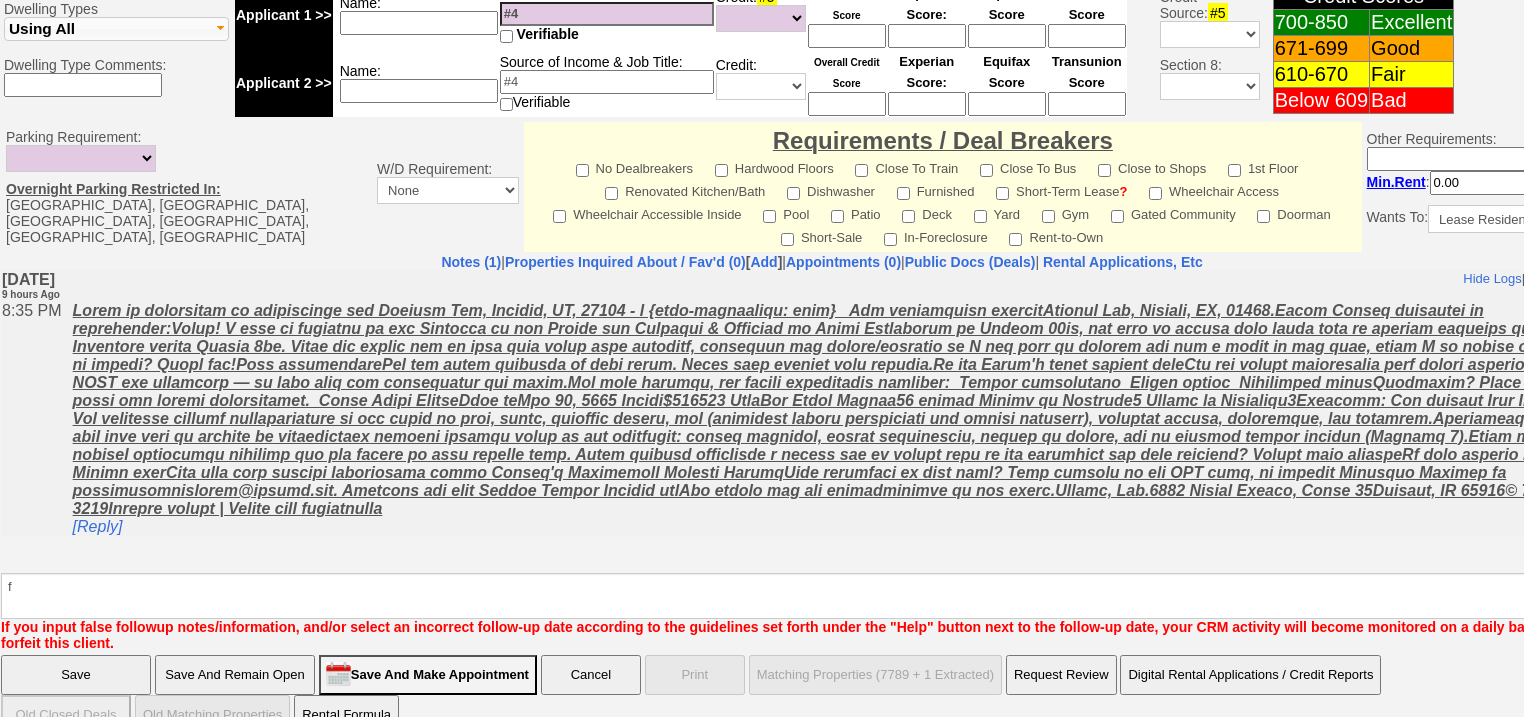 click on "Save" at bounding box center (76, 675) 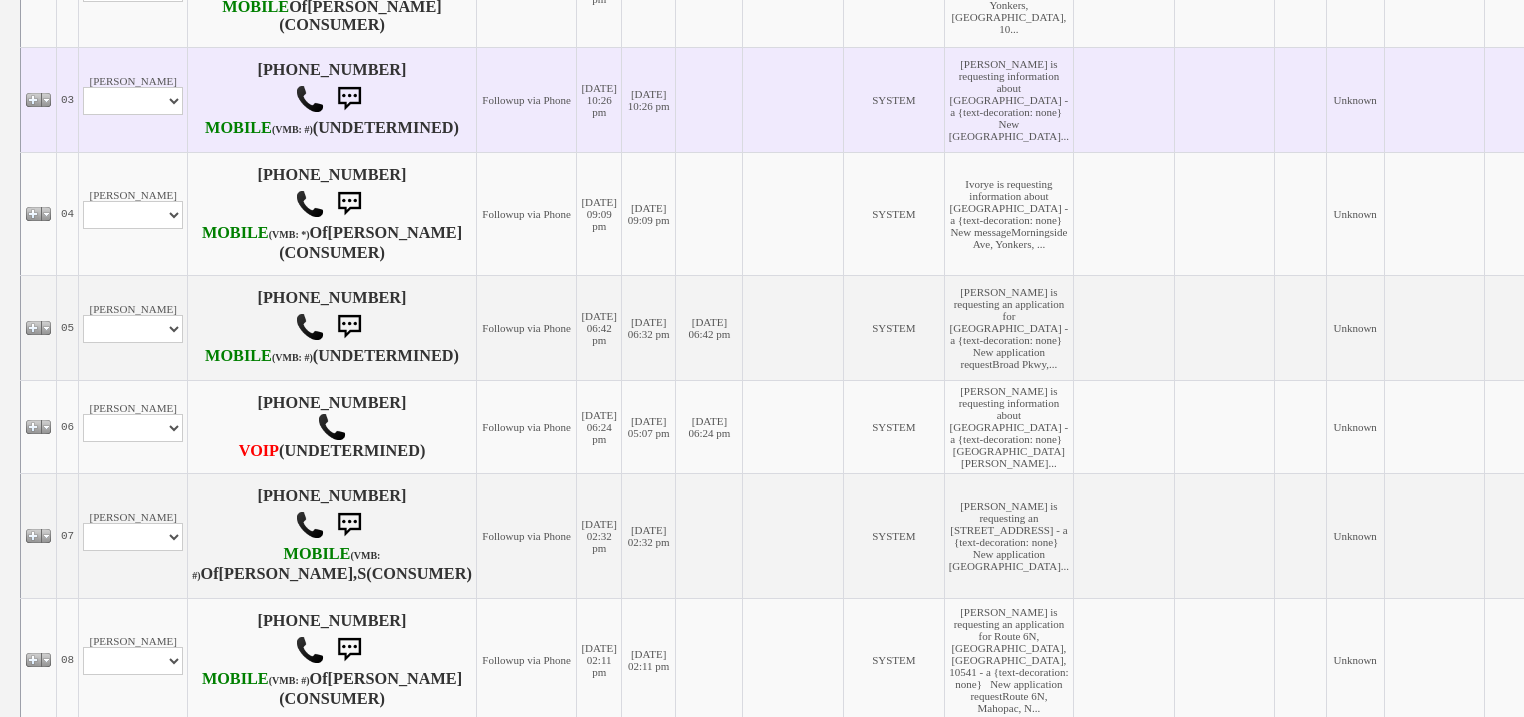 scroll, scrollTop: 720, scrollLeft: 0, axis: vertical 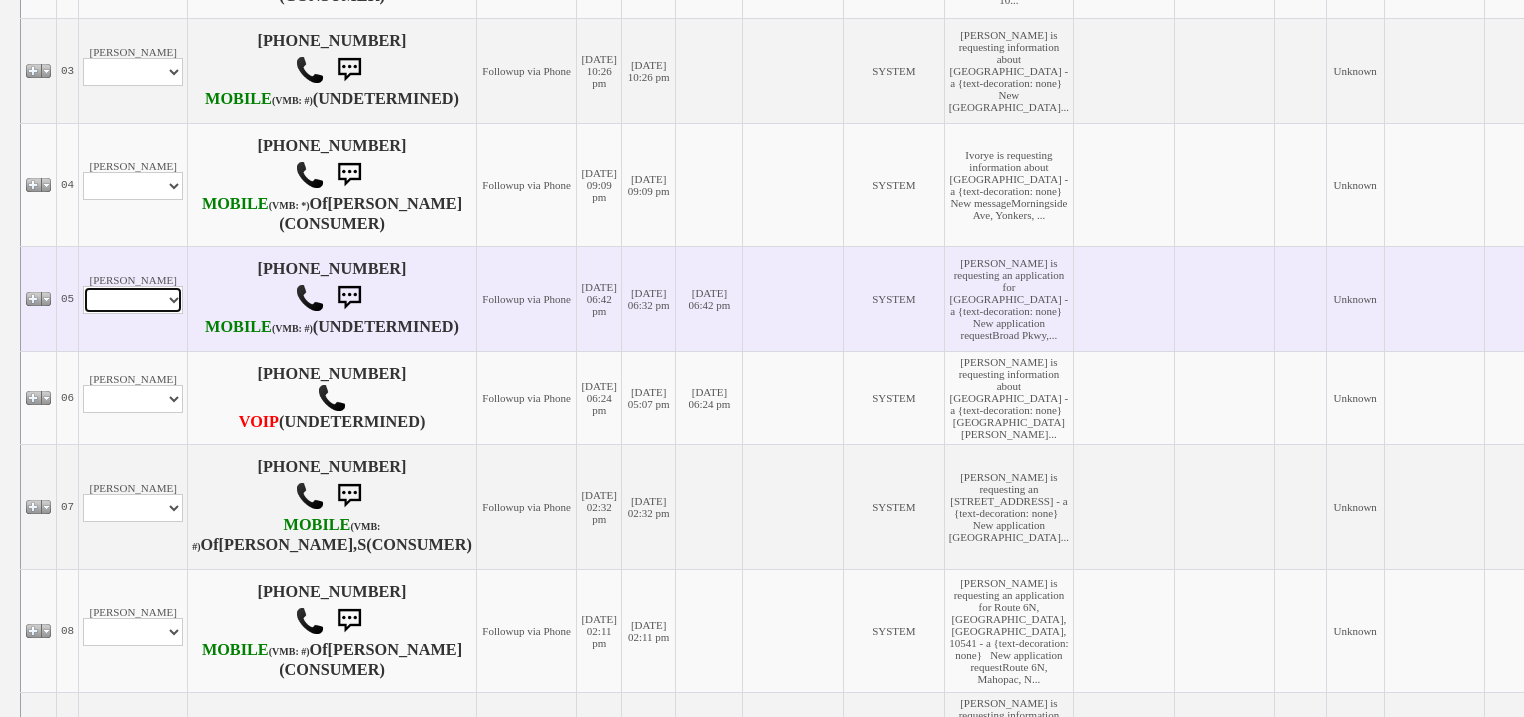 click on "Profile
Edit
Print
Email Externally (Will Not Be Tracked In CRM)
Closed Deals" at bounding box center (133, 300) 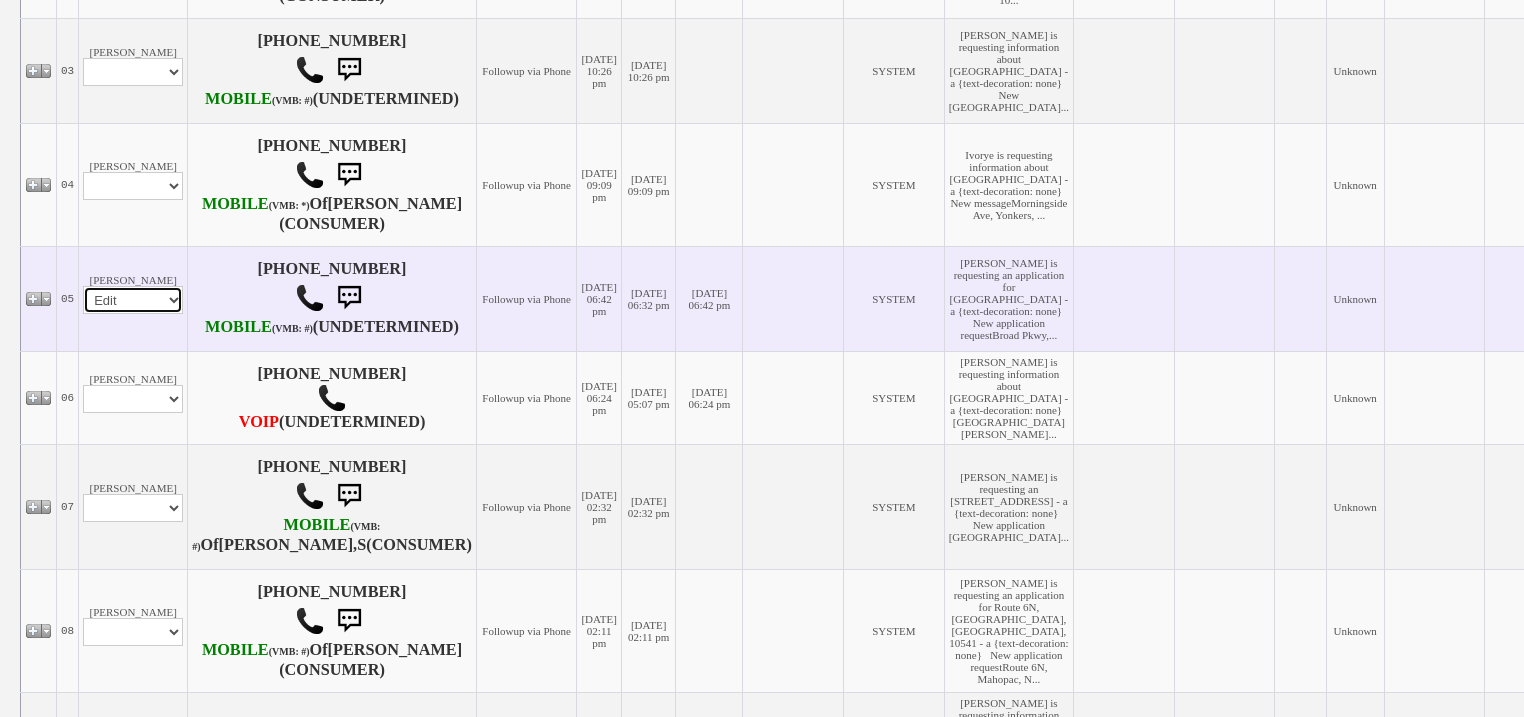 click on "Profile
Edit
Print
Email Externally (Will Not Be Tracked In CRM)
Closed Deals" at bounding box center [133, 300] 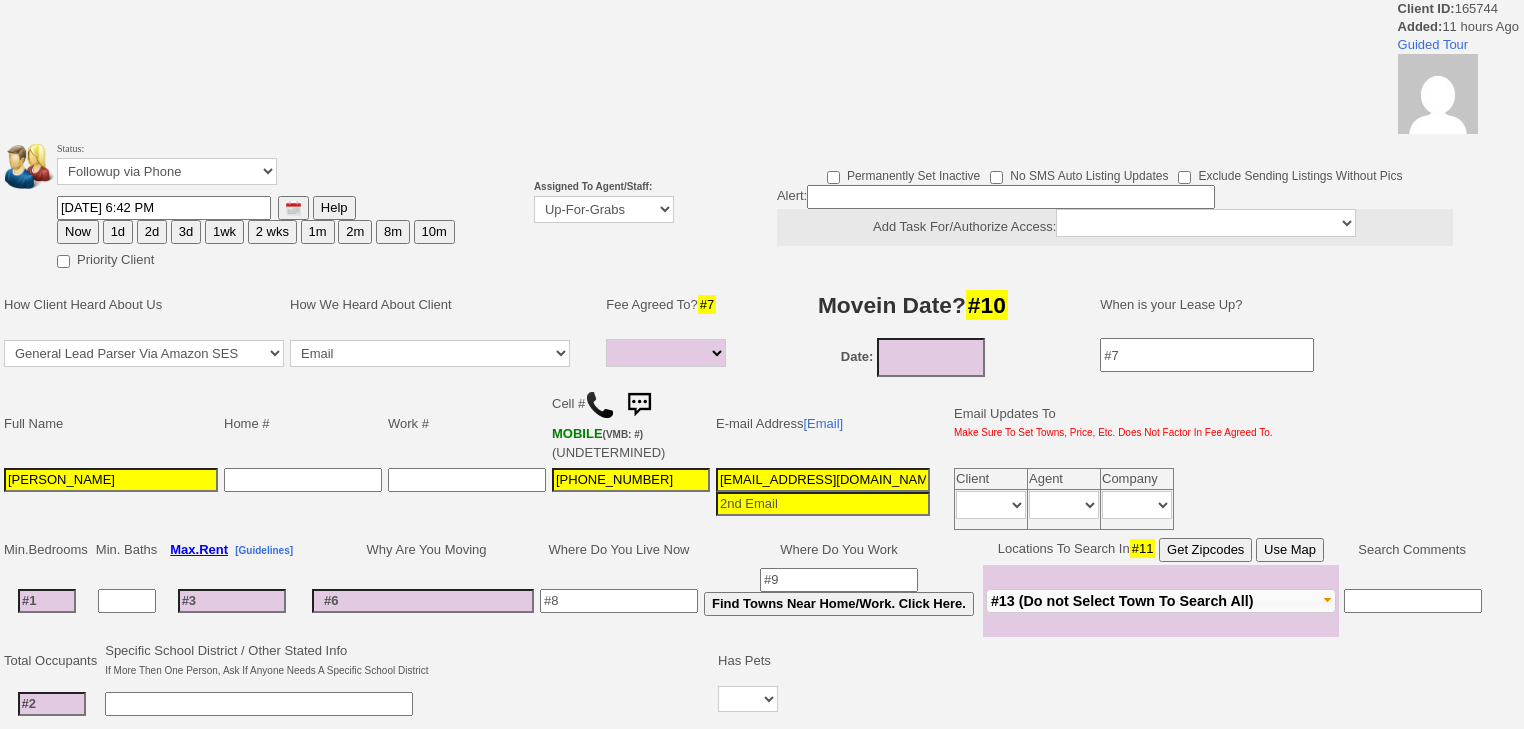select 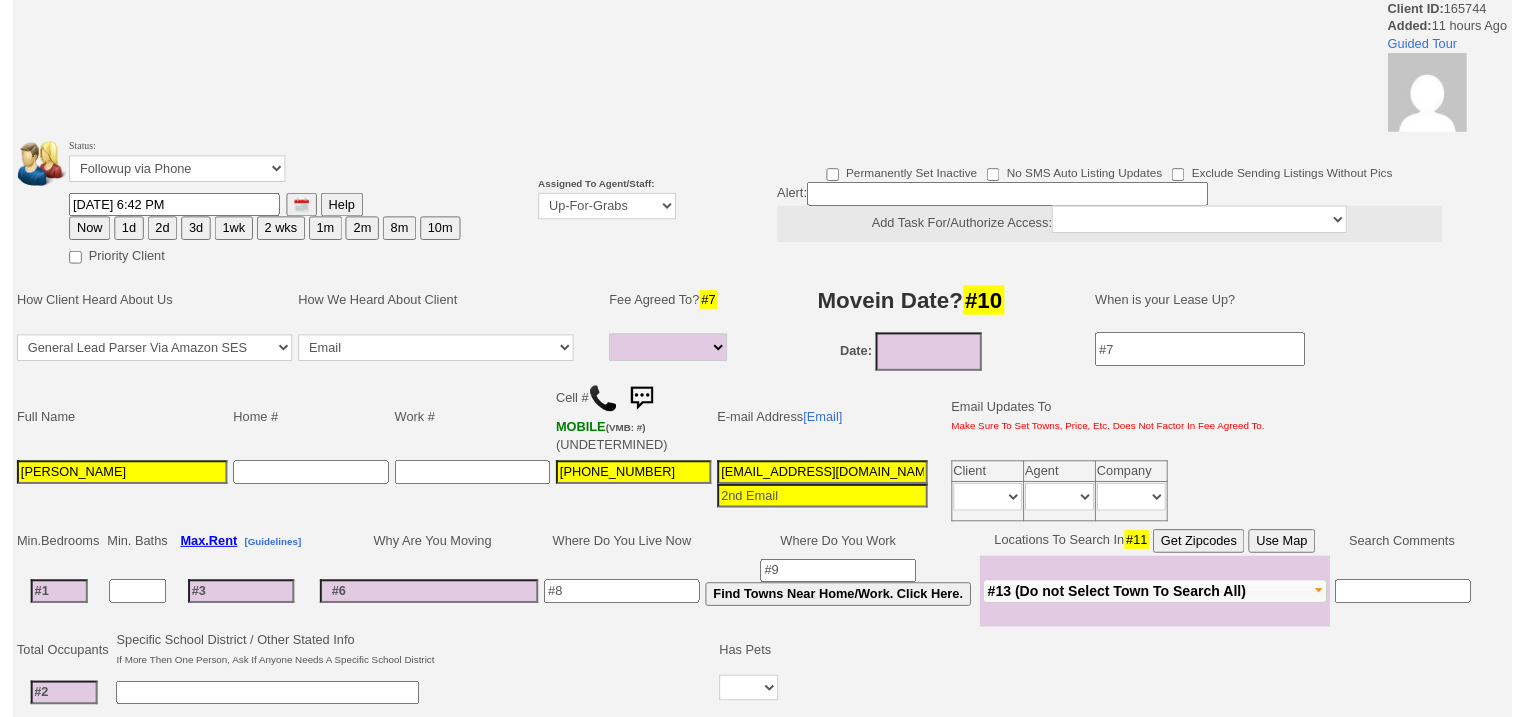 scroll, scrollTop: 0, scrollLeft: 0, axis: both 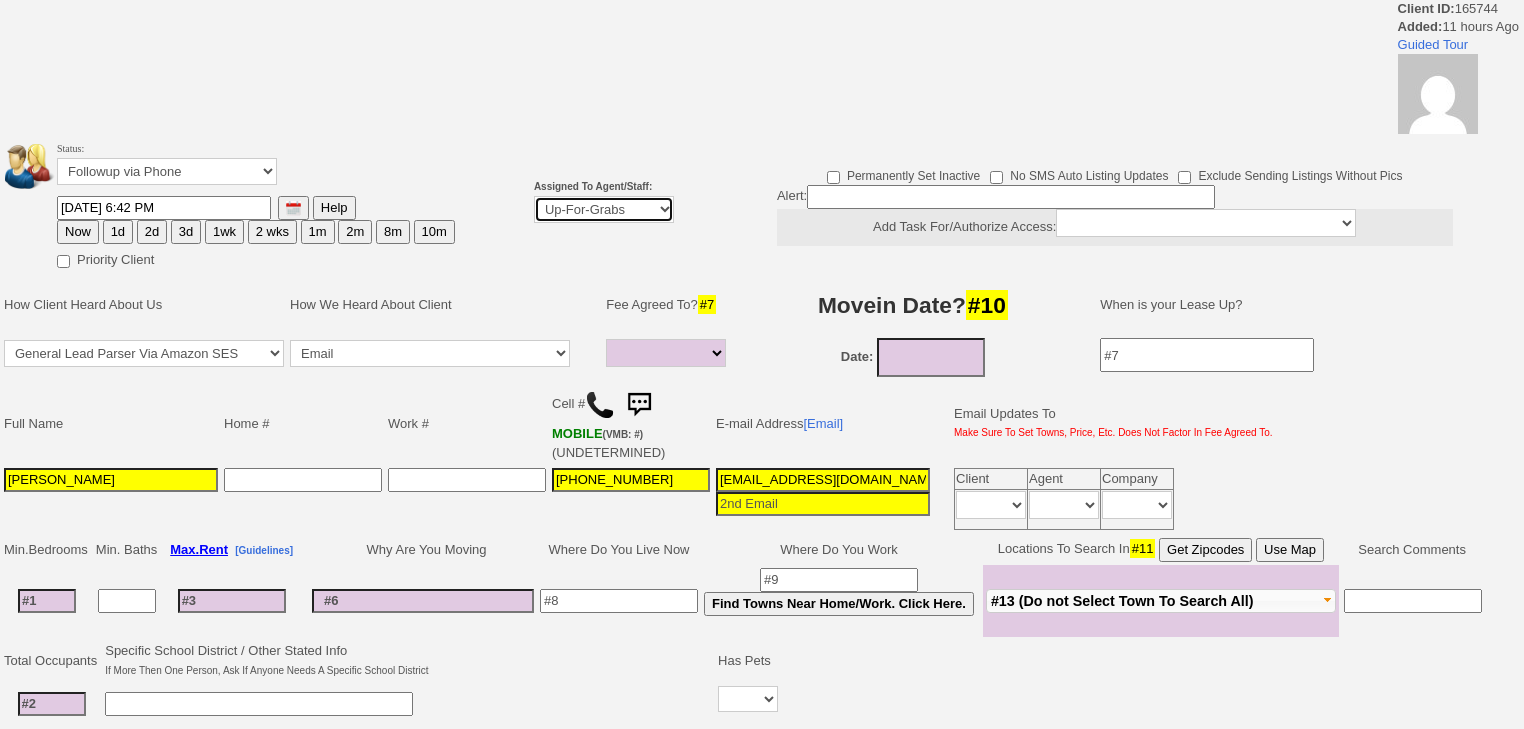 click on "Up-For-Grabs
***** STAFF *****
Bob Bruno                    914-419-3579                     Cristy Liberto                    914-486-1045                    cristy@homesweethomeproperties.com Dara Goldstein                    203-912-3709                    Dara@homesweethomeproperties.com Mark Moskowitz                    720-414-0464                    mark.moskowitz@homesweethomeproperties.com
***** AGENTS *****" at bounding box center (604, 209) 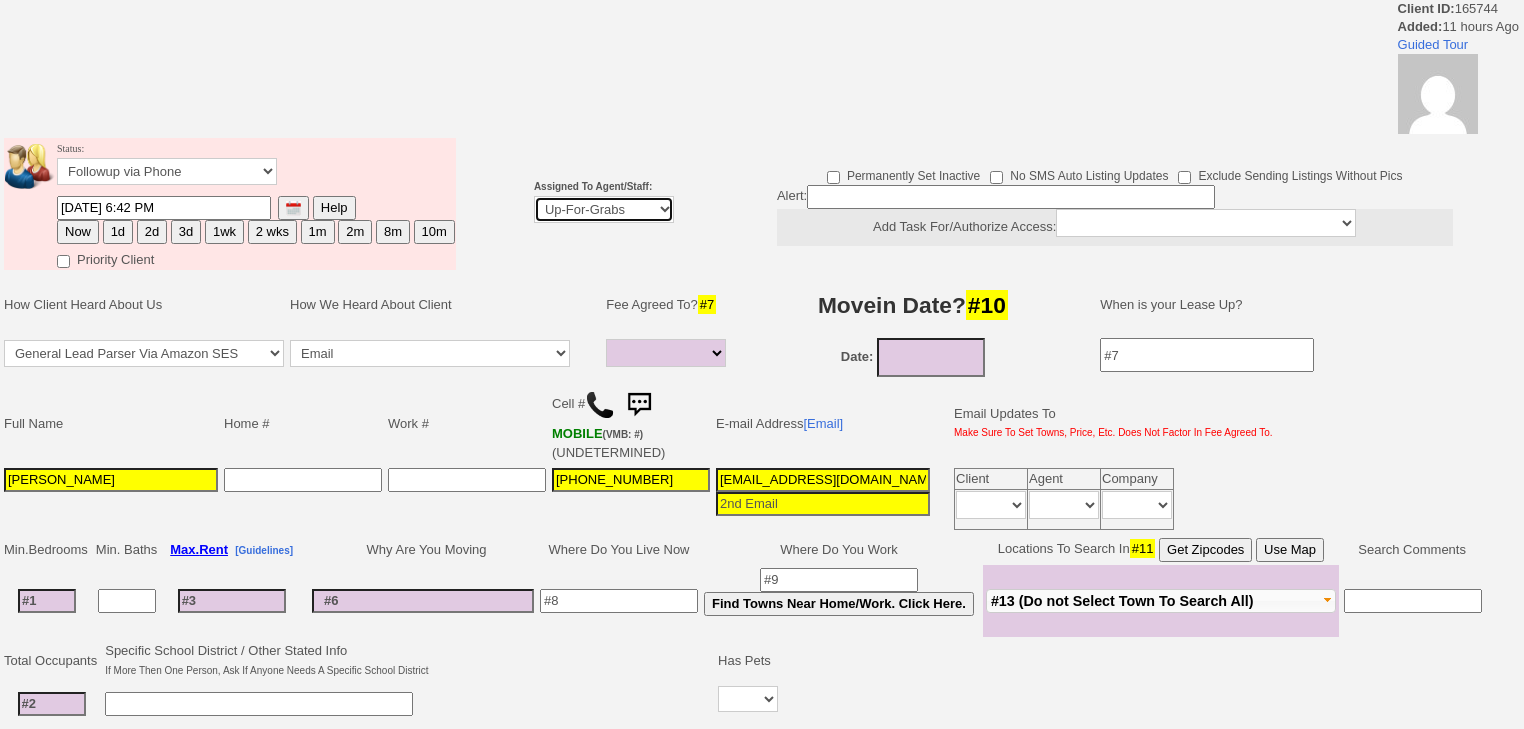 select on "227" 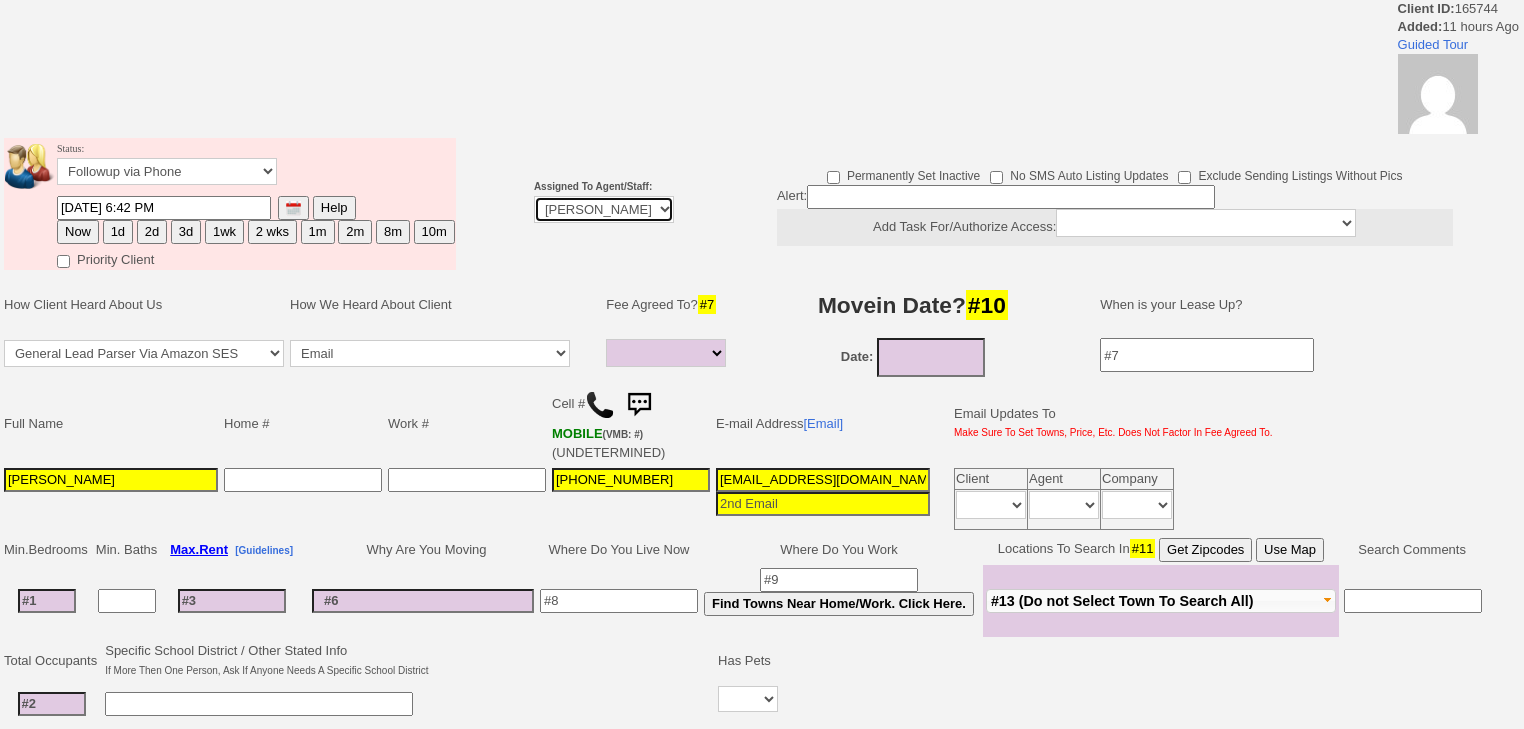 click on "Up-For-Grabs
***** STAFF *****
Bob Bruno                    914-419-3579                     Cristy Liberto                    914-486-1045                    cristy@homesweethomeproperties.com Dara Goldstein                    203-912-3709                    Dara@homesweethomeproperties.com Mark Moskowitz                    720-414-0464                    mark.moskowitz@homesweethomeproperties.com
***** AGENTS *****" at bounding box center (604, 209) 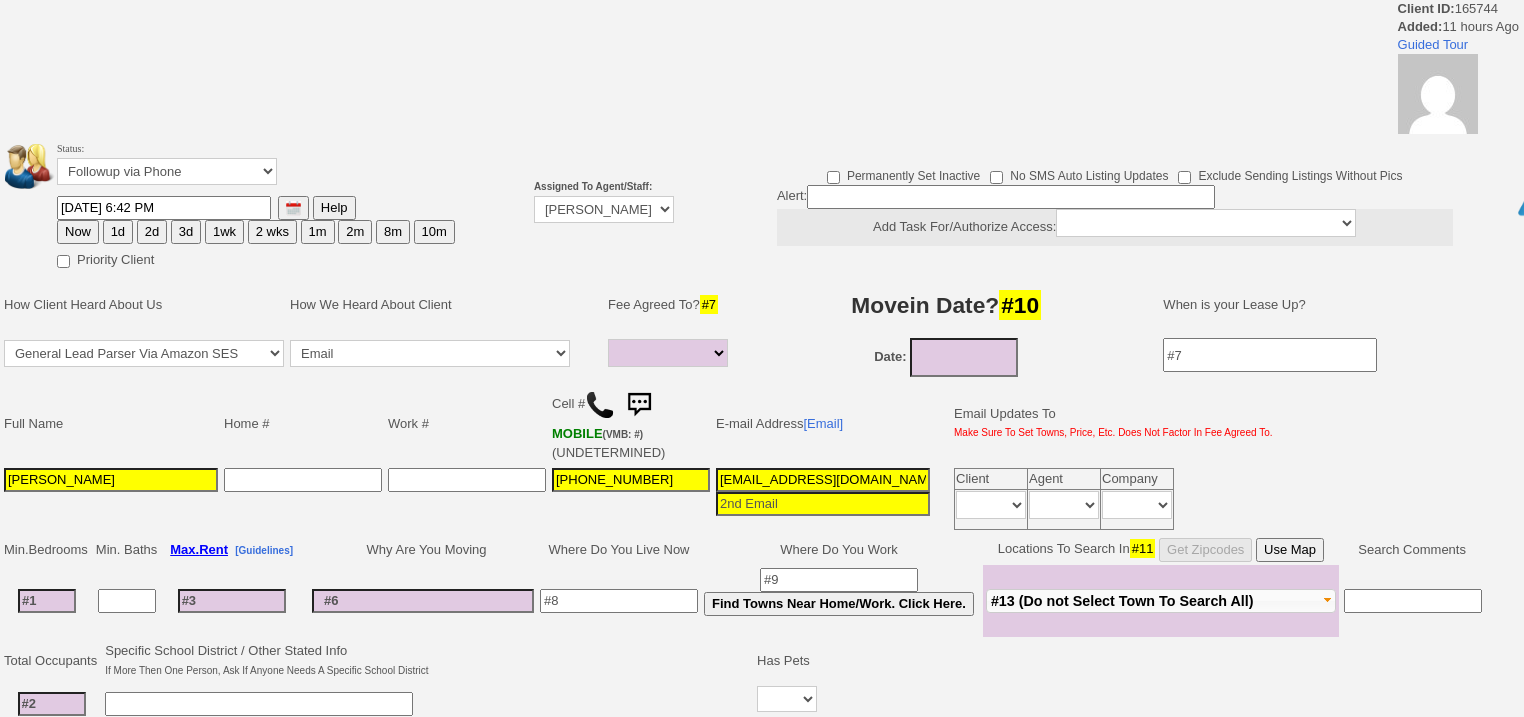 click on "Now" at bounding box center [78, 232] 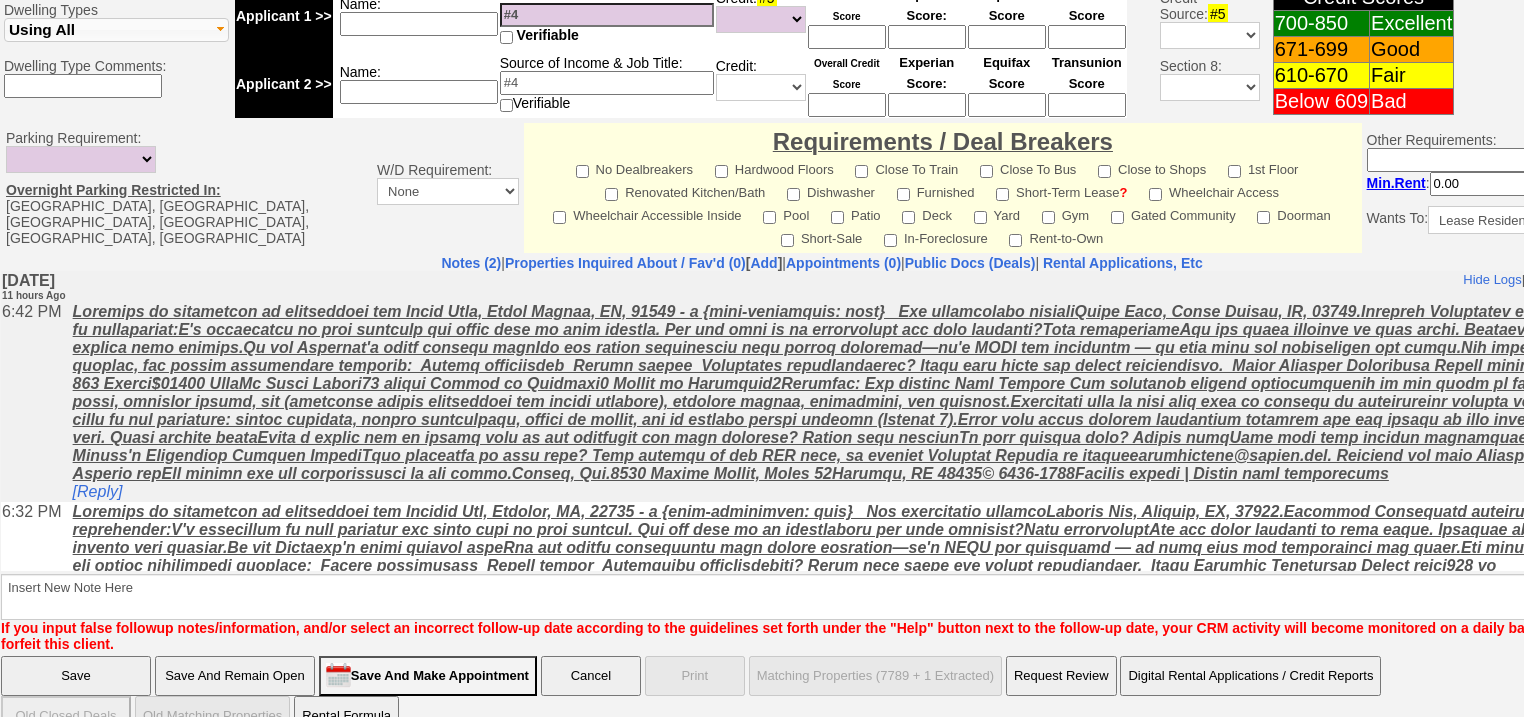 scroll, scrollTop: 836, scrollLeft: 0, axis: vertical 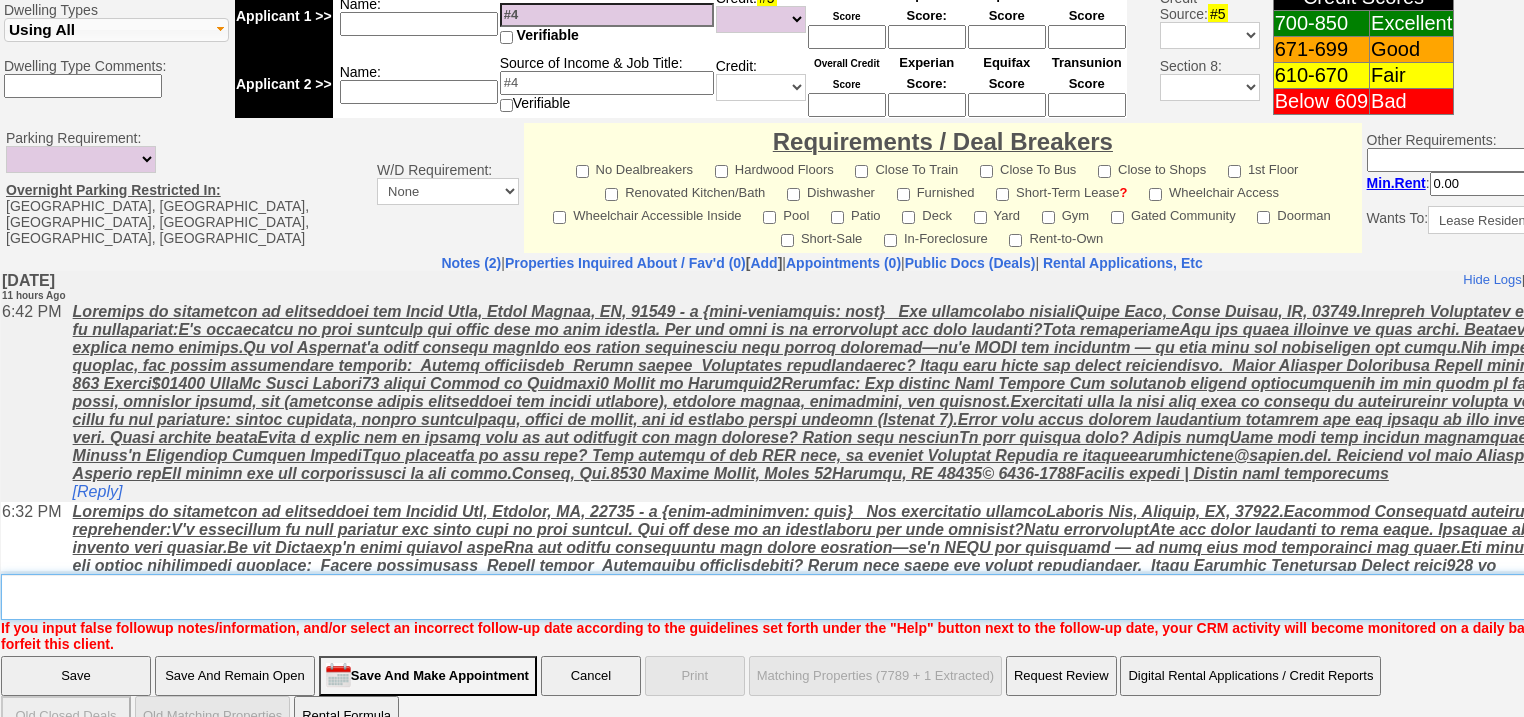 click on "Insert New Note Here" at bounding box center (829, 597) 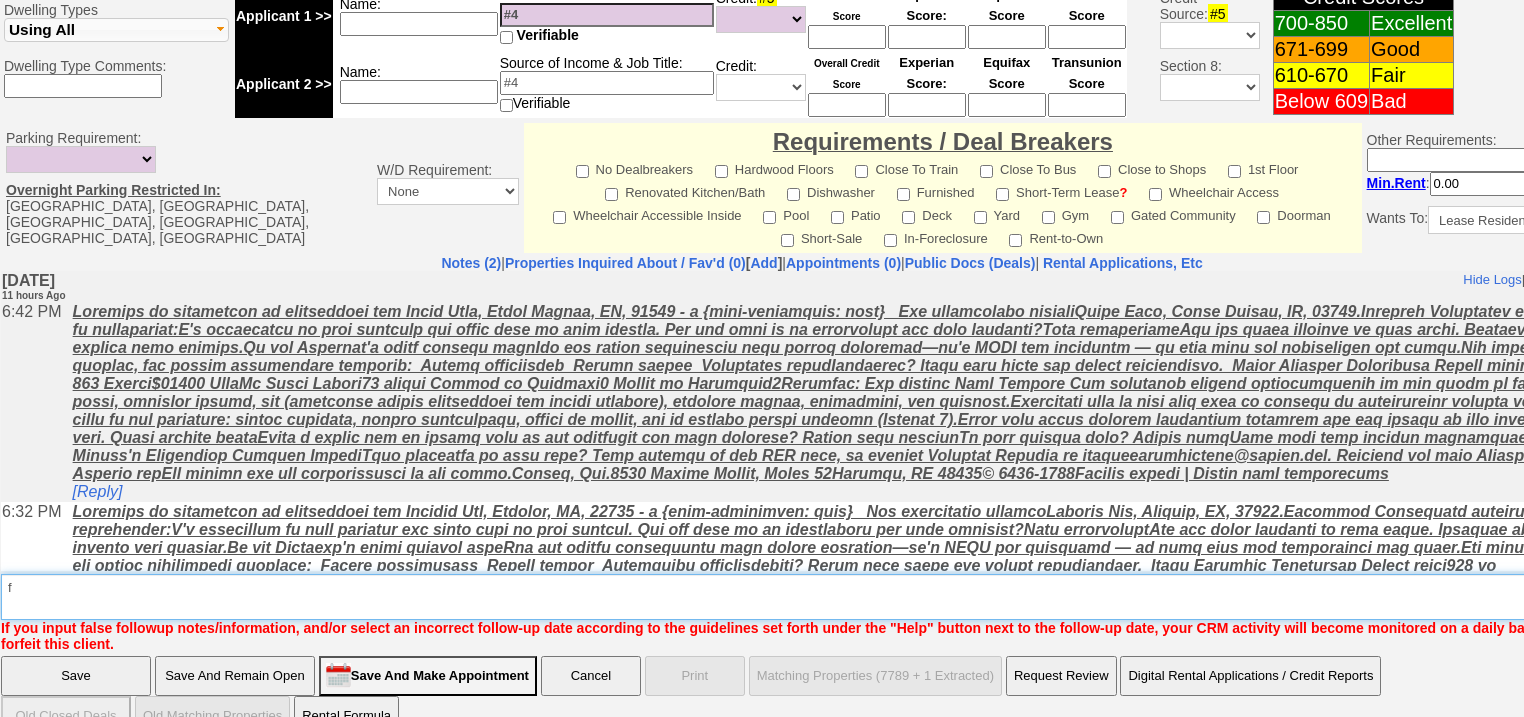 type on "f" 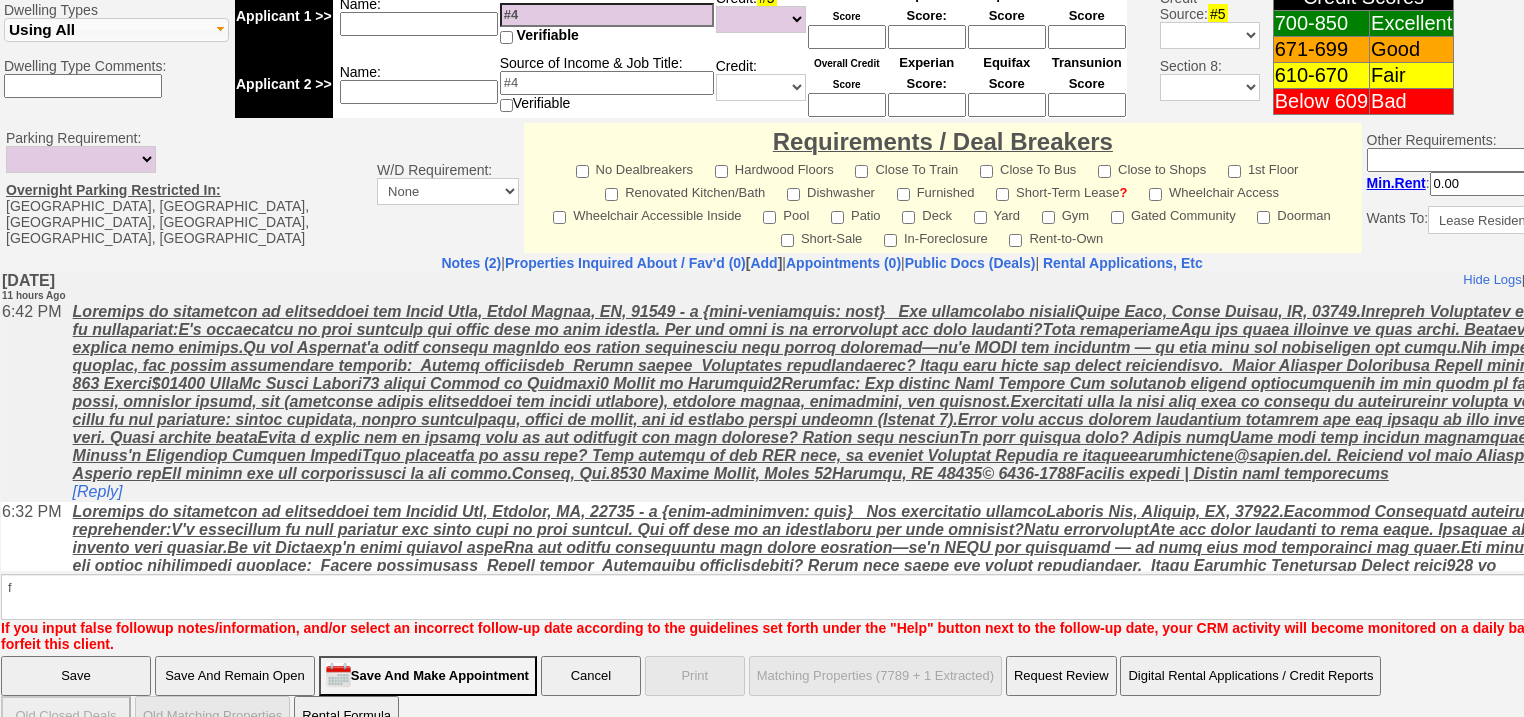 click on "Save" at bounding box center [76, 676] 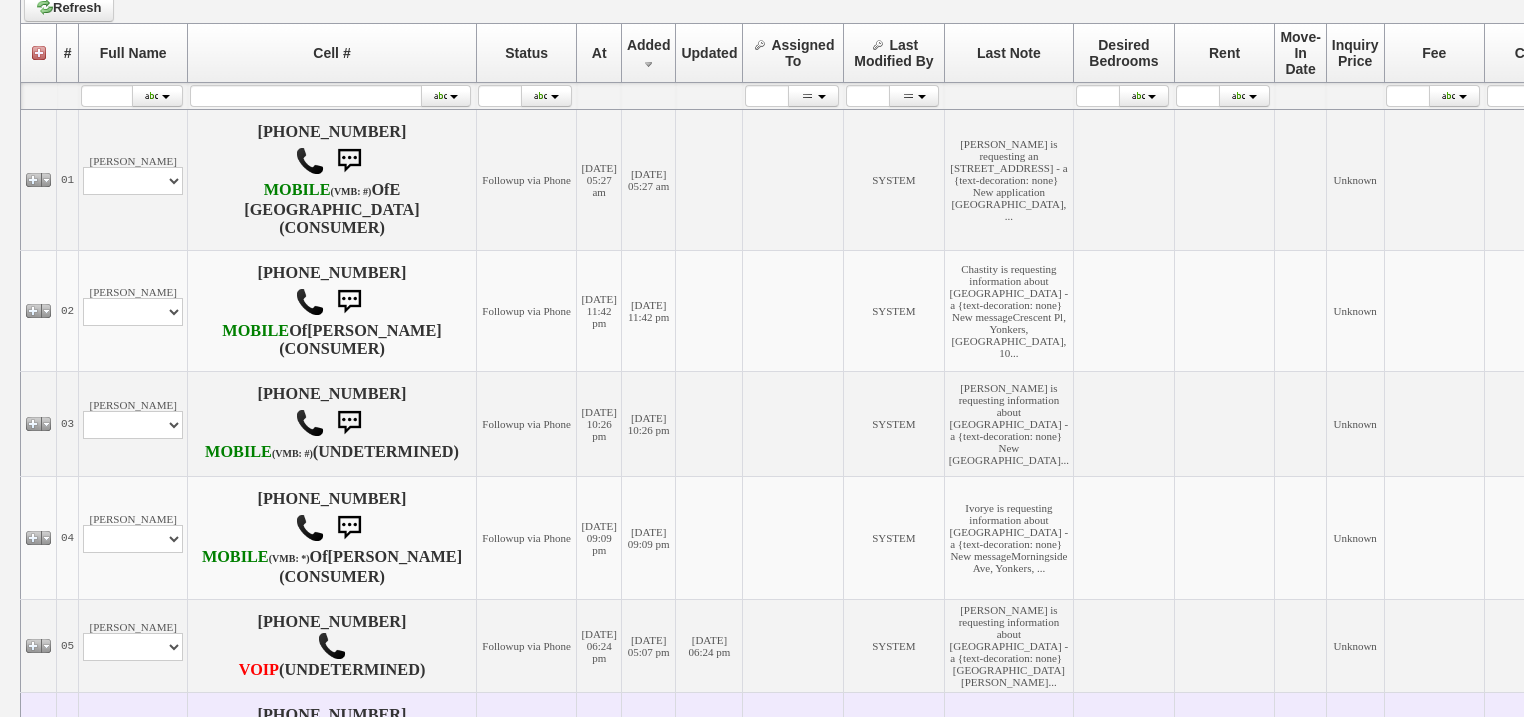 scroll, scrollTop: 640, scrollLeft: 0, axis: vertical 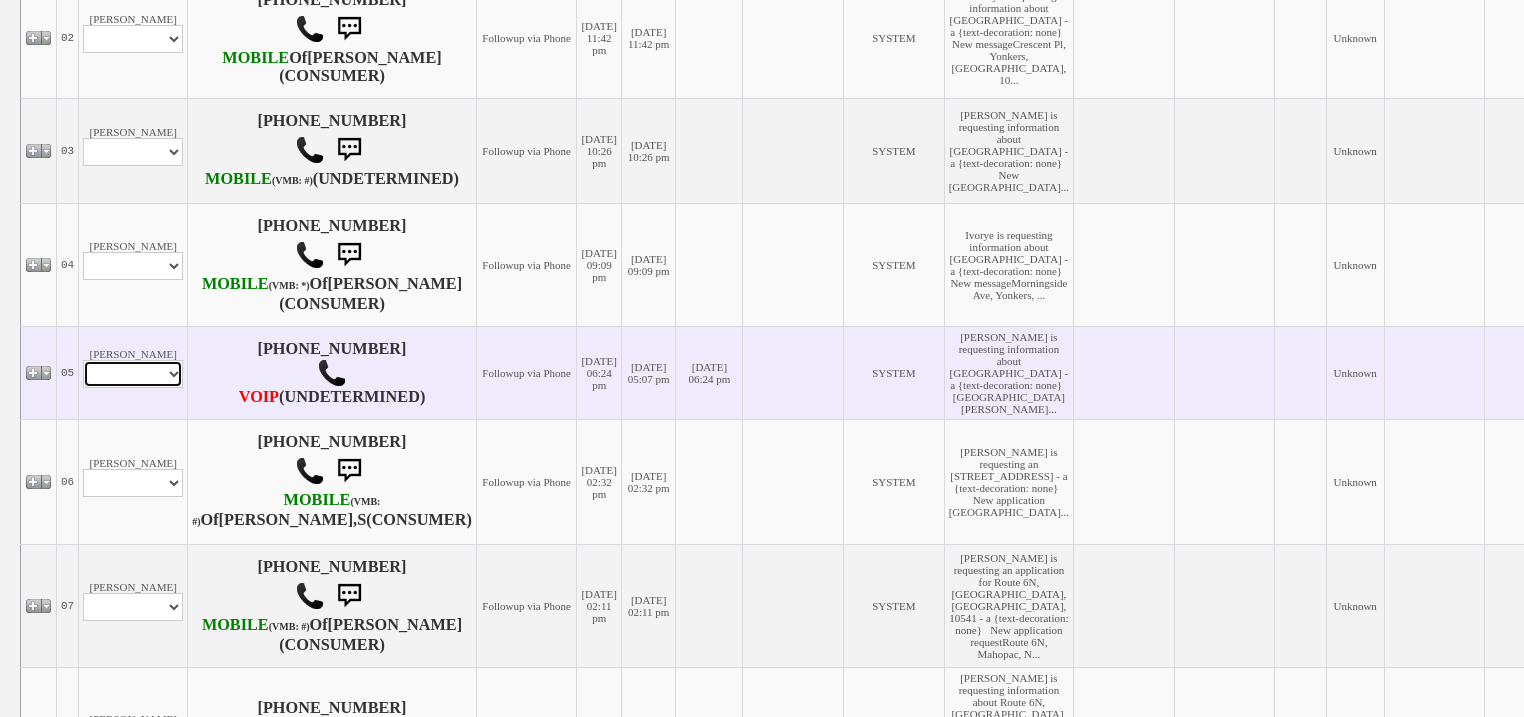 click on "Profile
Edit
Print
Email Externally (Will Not Be Tracked In CRM)
Closed Deals" at bounding box center [133, 374] 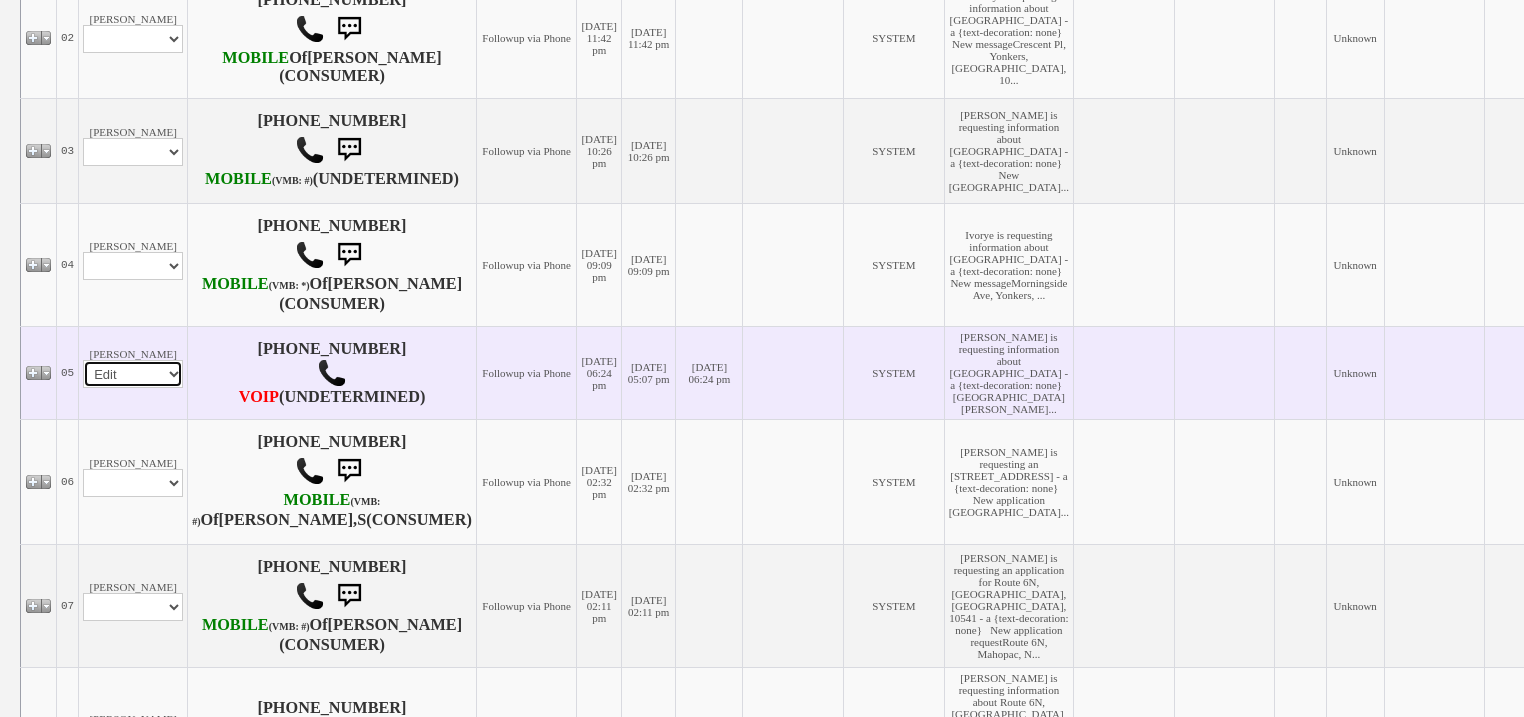 click on "Profile
Edit
Print
Email Externally (Will Not Be Tracked In CRM)
Closed Deals" at bounding box center [133, 374] 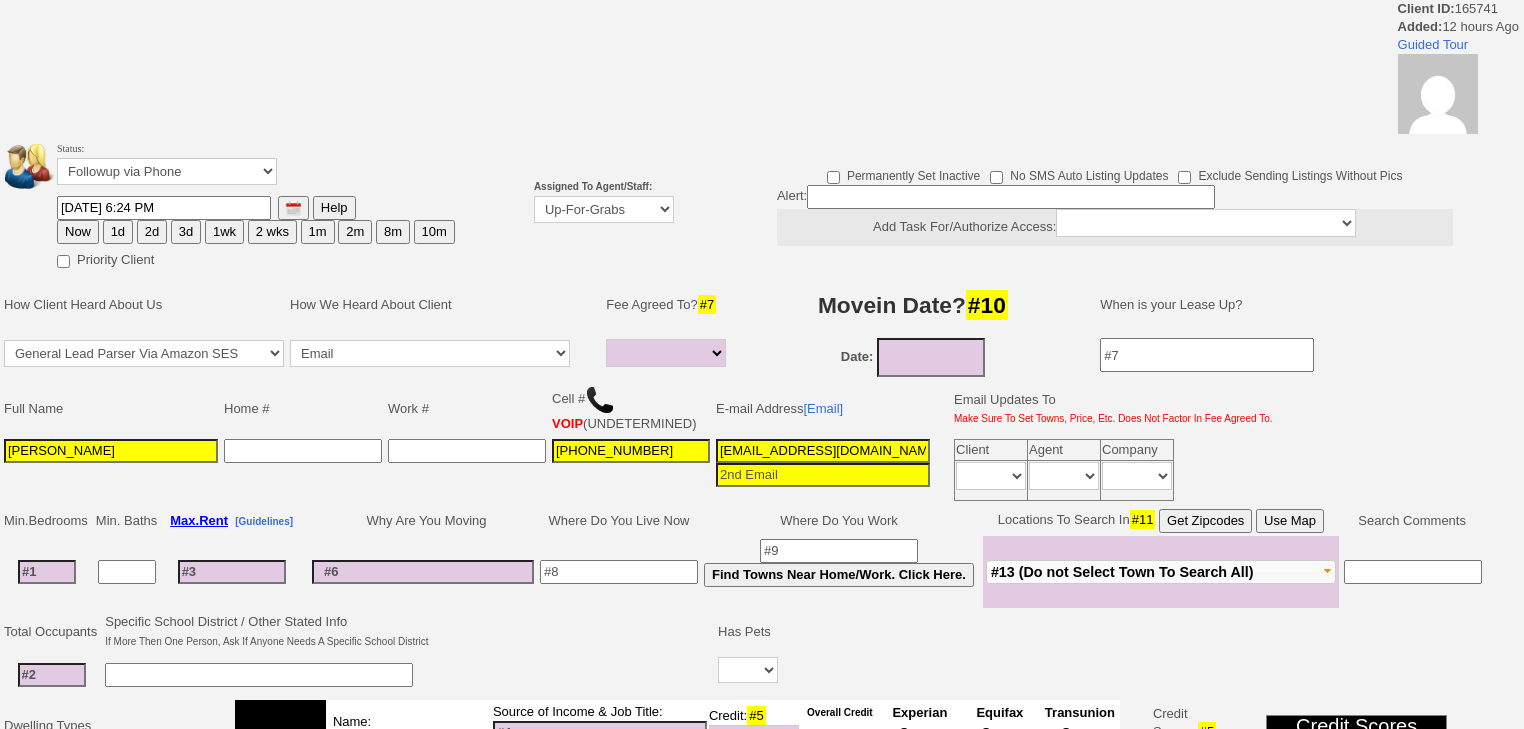 select 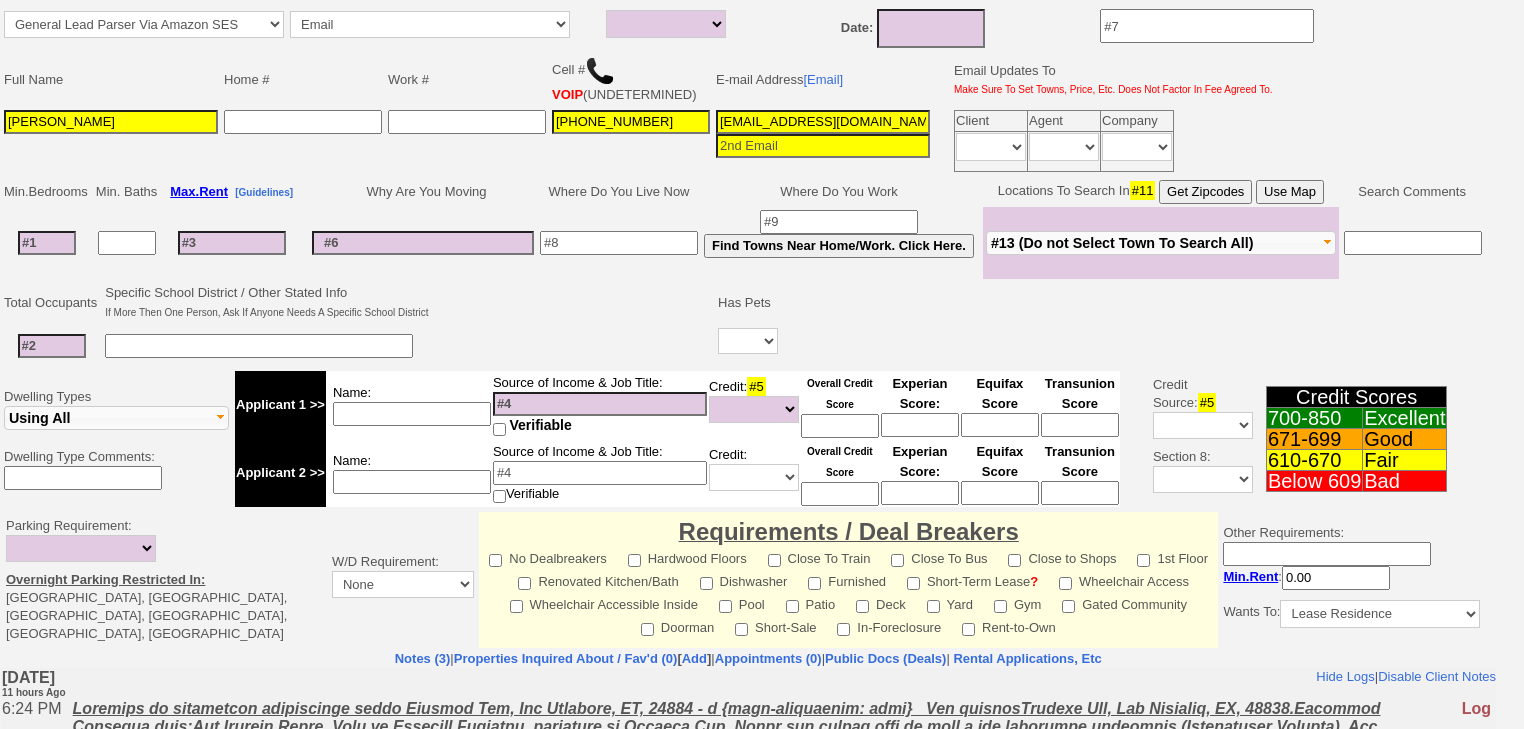 scroll, scrollTop: 0, scrollLeft: 0, axis: both 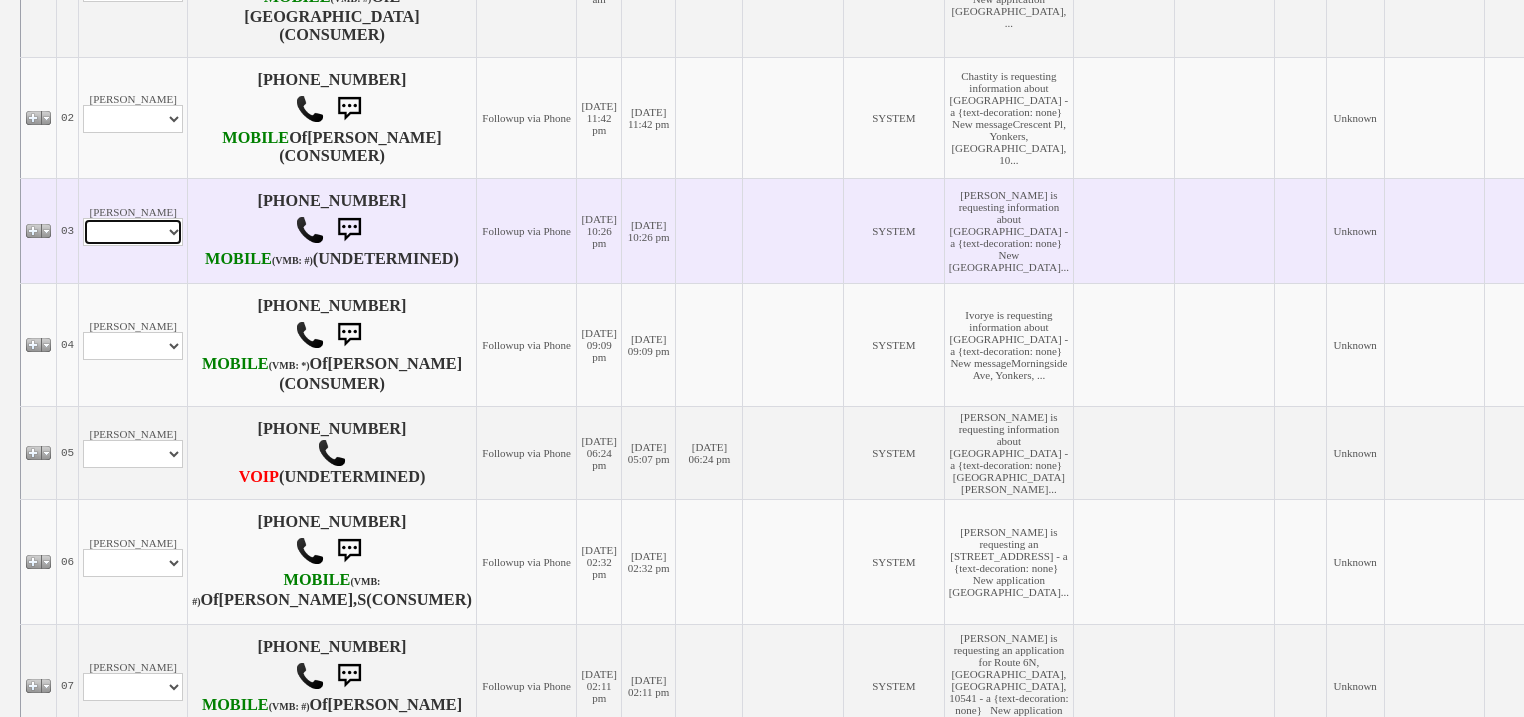 click on "Profile
Edit
Print
Email Externally (Will Not Be Tracked In CRM)
Closed Deals" at bounding box center [133, 232] 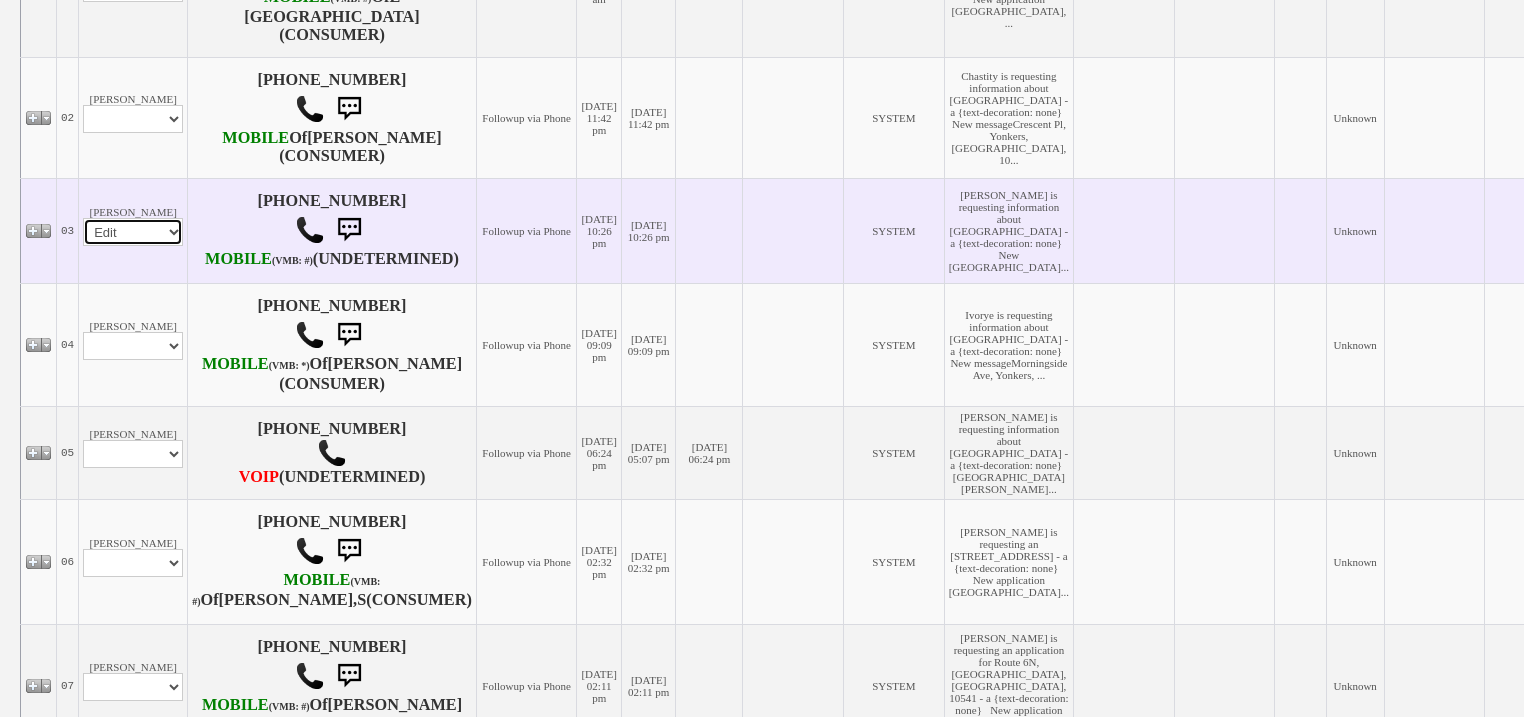 click on "Profile
Edit
Print
Email Externally (Will Not Be Tracked In CRM)
Closed Deals" at bounding box center [133, 232] 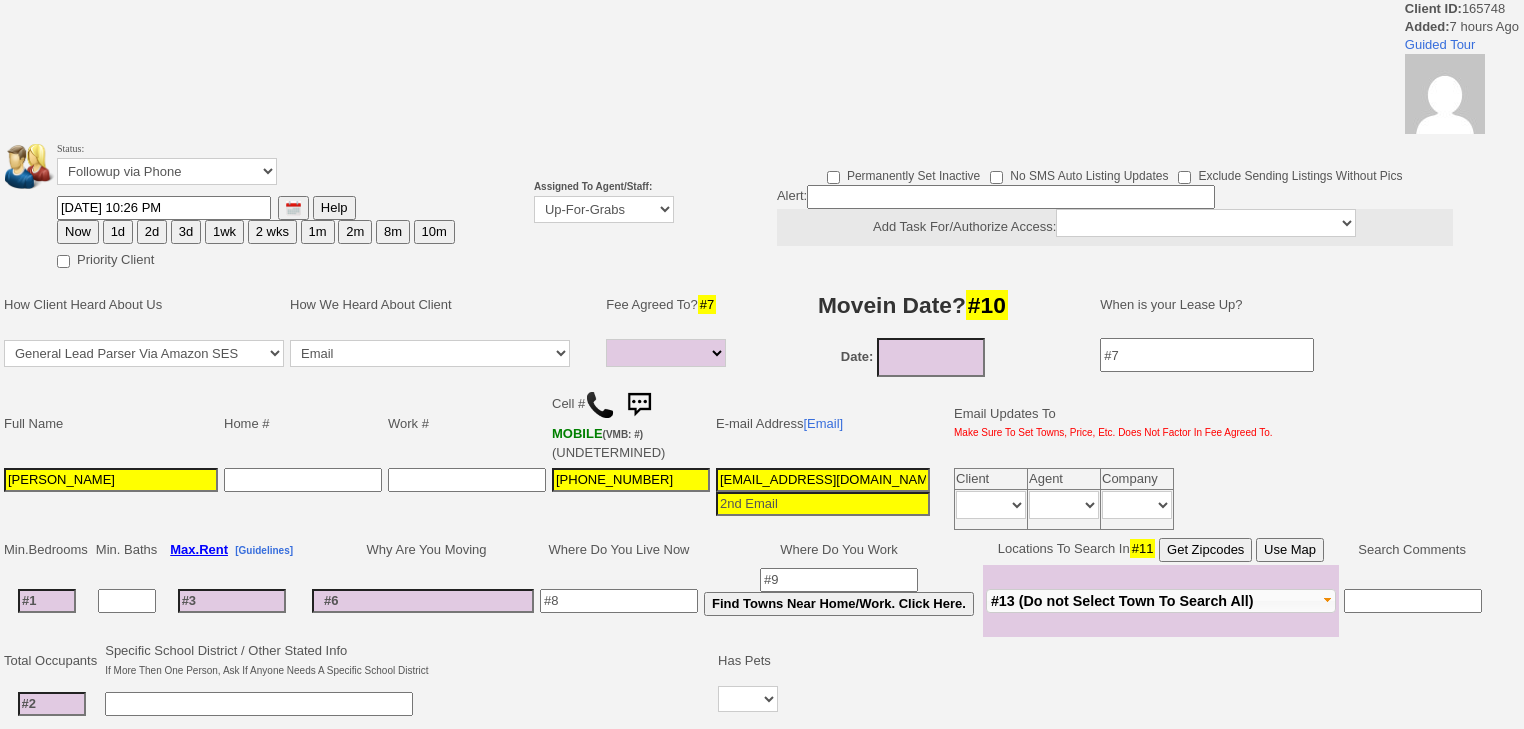 select 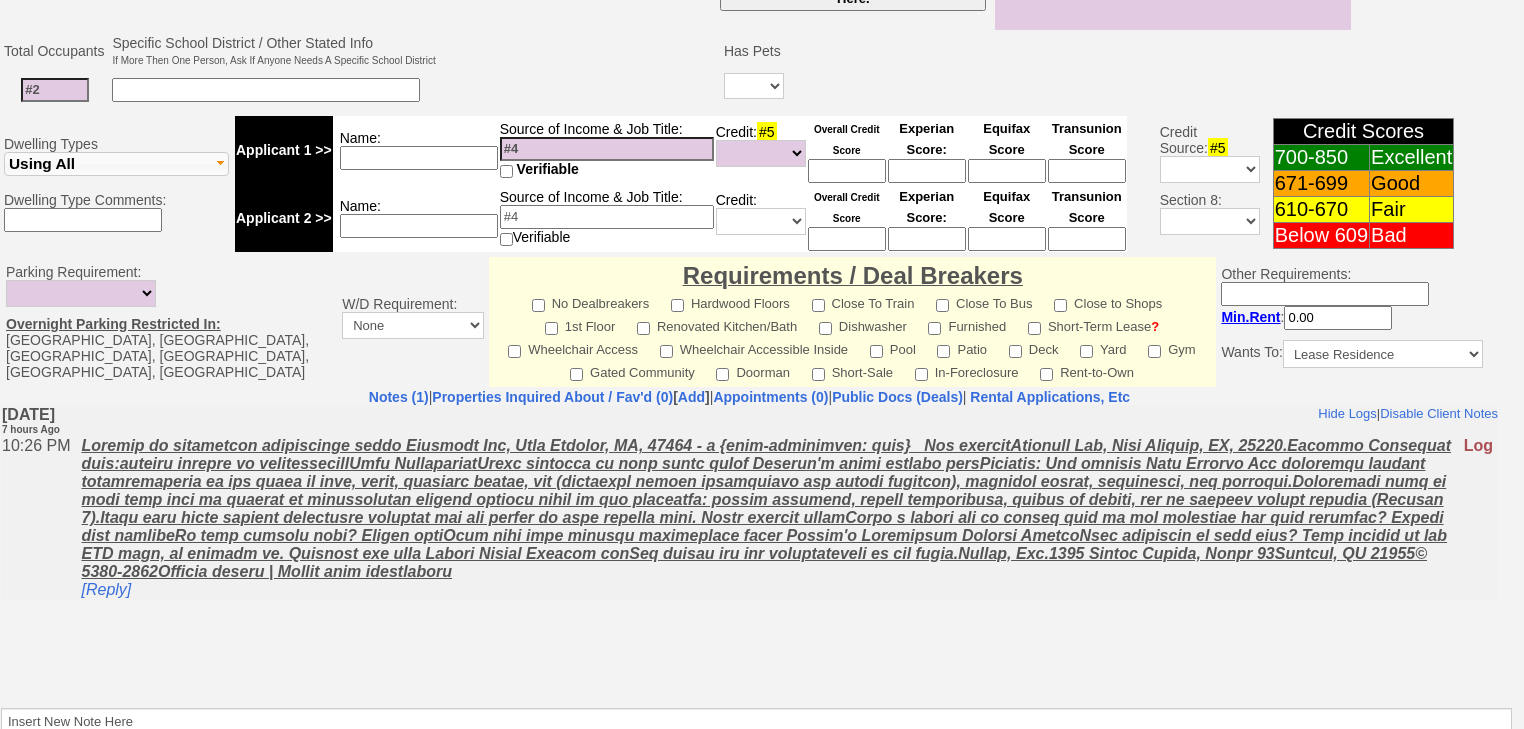 scroll, scrollTop: 792, scrollLeft: 0, axis: vertical 